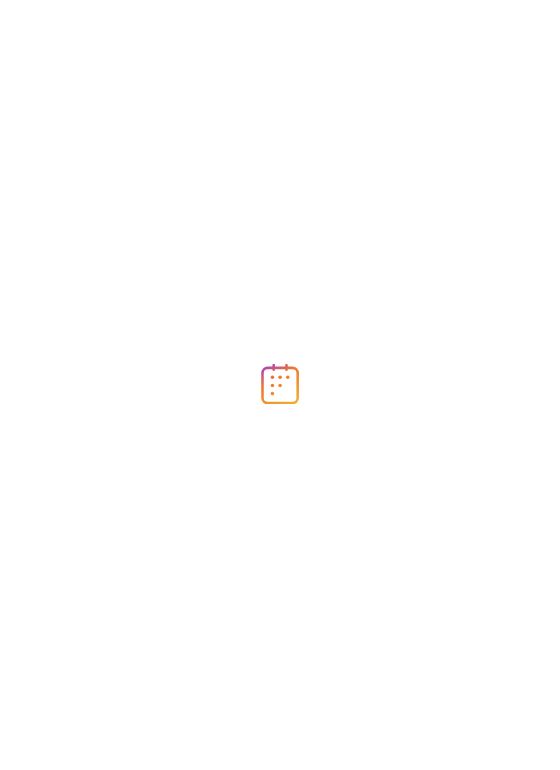 scroll, scrollTop: 0, scrollLeft: 0, axis: both 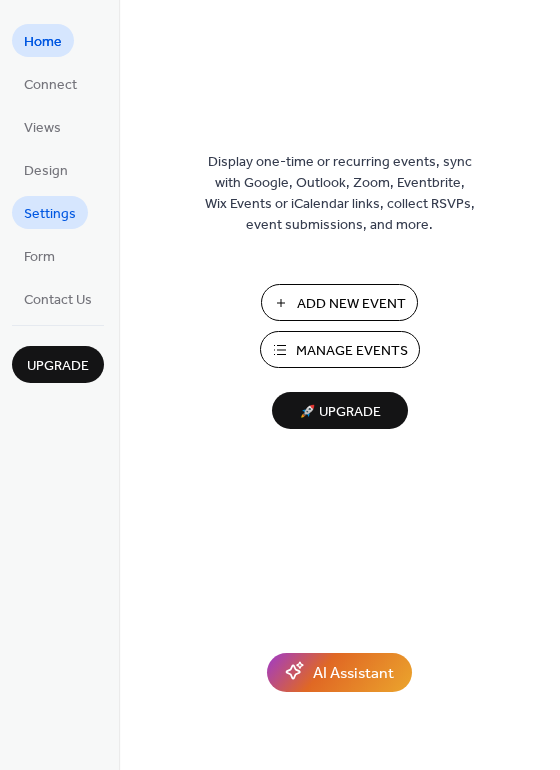click on "Settings" at bounding box center [50, 214] 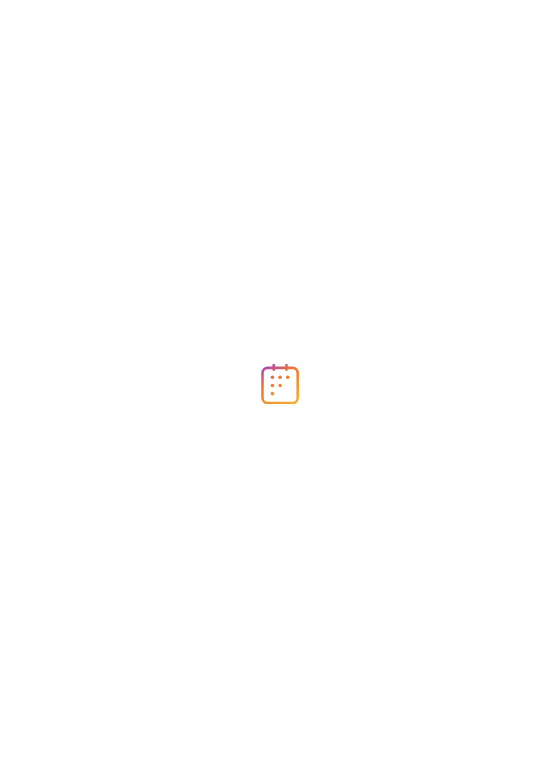 scroll, scrollTop: 0, scrollLeft: 0, axis: both 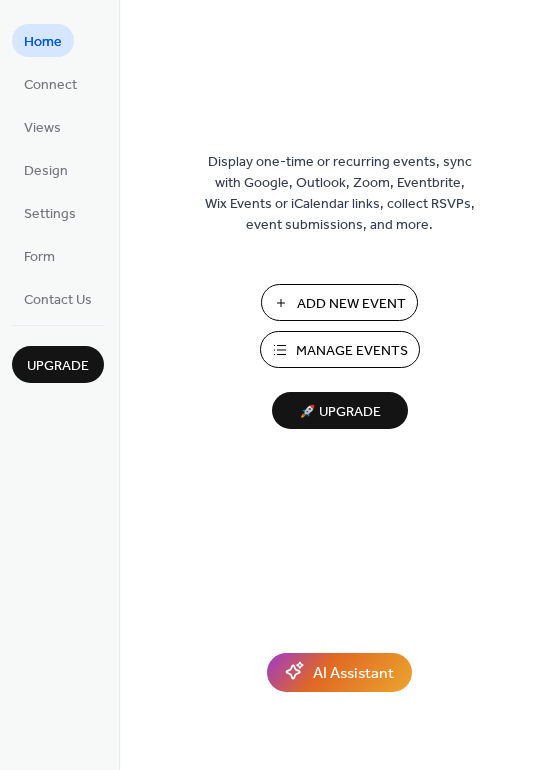 click on "Manage Events" at bounding box center (352, 351) 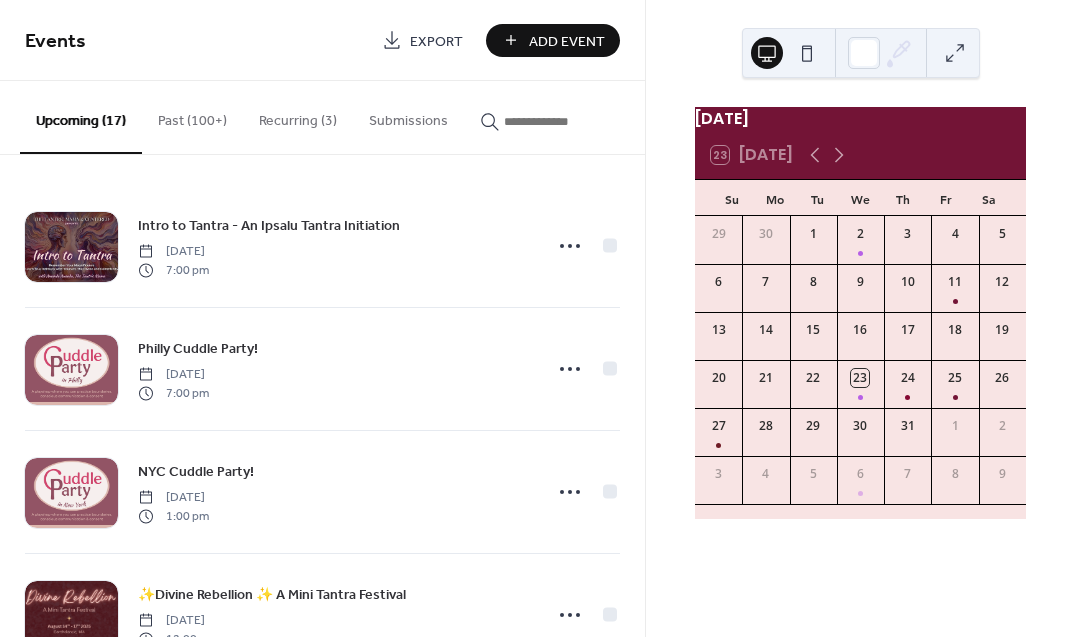 scroll, scrollTop: 0, scrollLeft: 0, axis: both 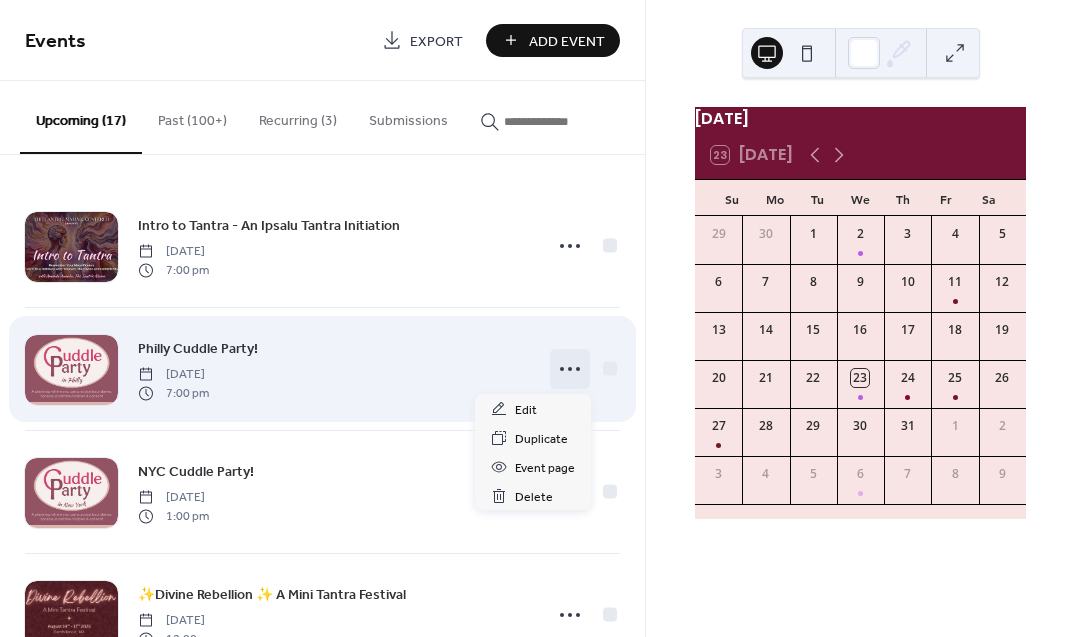 click 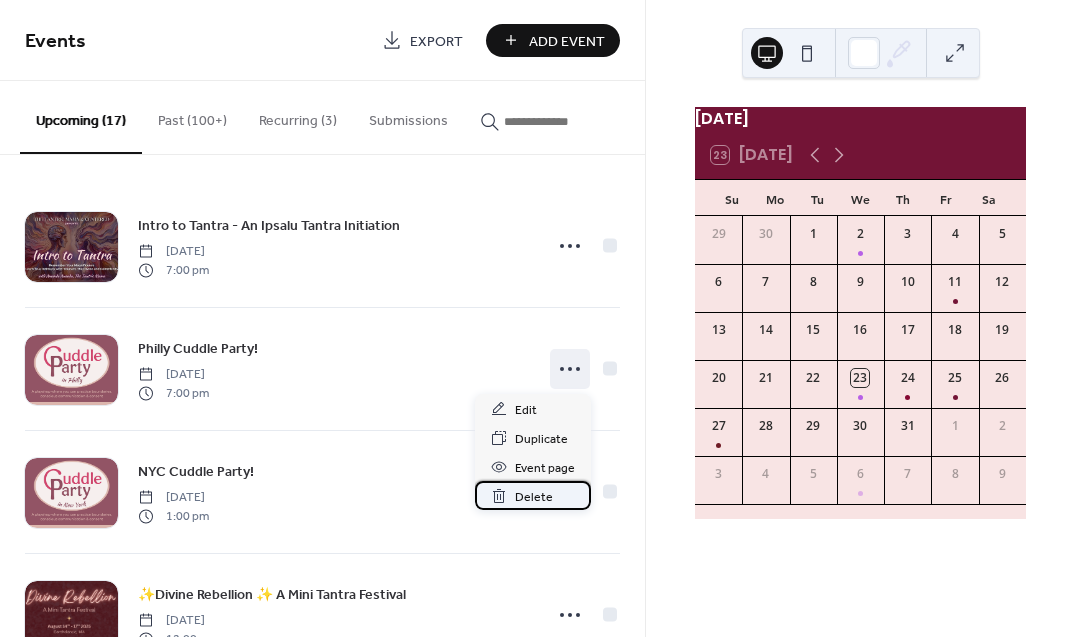 click on "Delete" at bounding box center [534, 497] 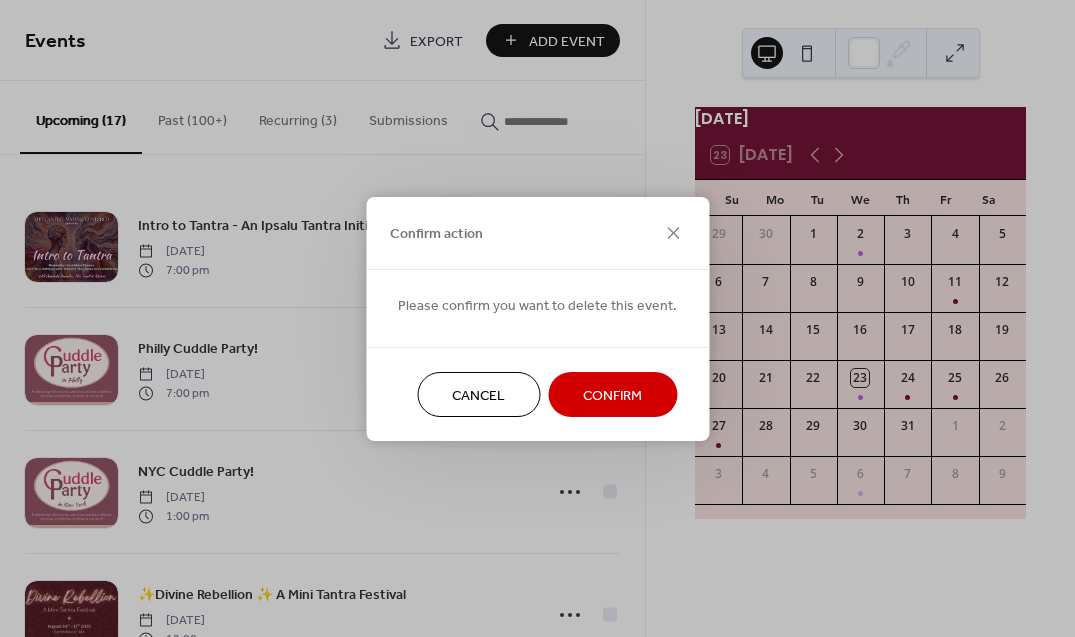 click on "Confirm" at bounding box center (612, 395) 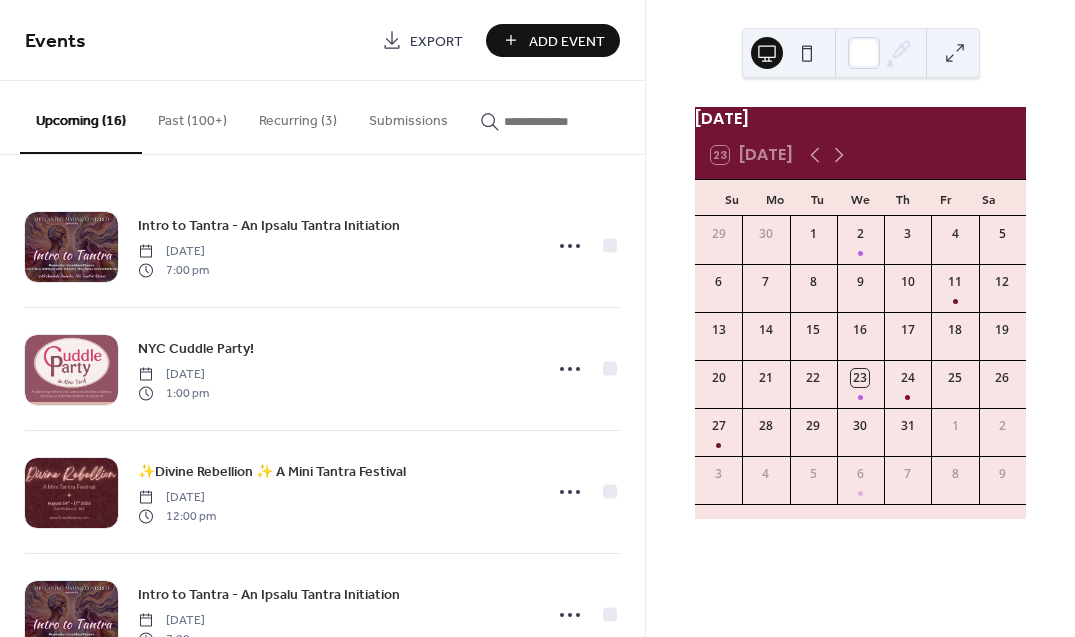 click on "Add Event" at bounding box center [553, 40] 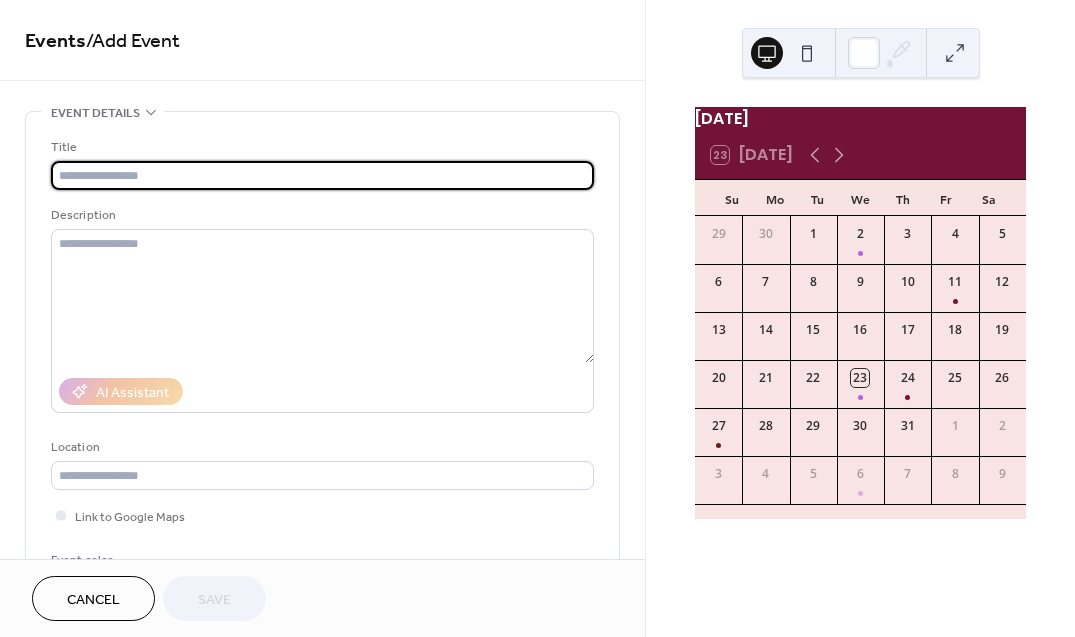 click at bounding box center (322, 175) 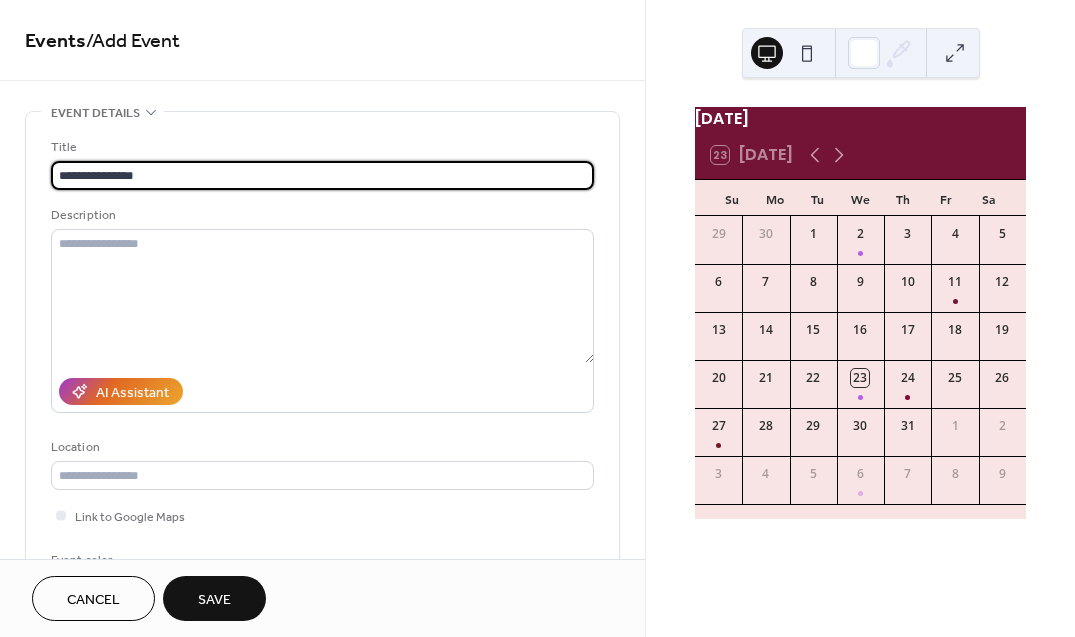 click on "**********" at bounding box center [322, 175] 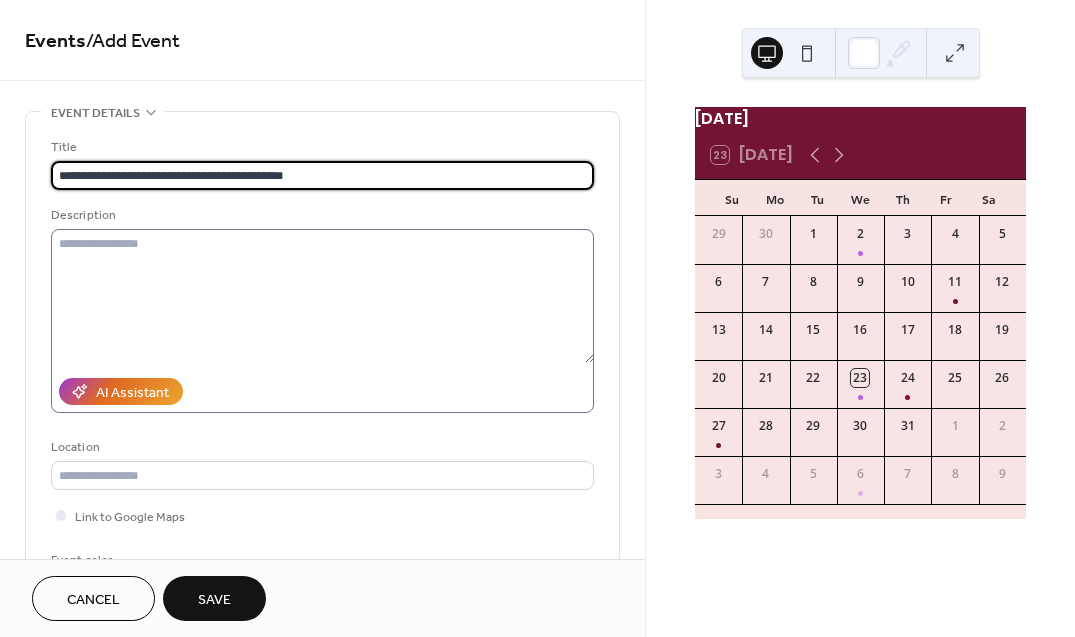 type on "**********" 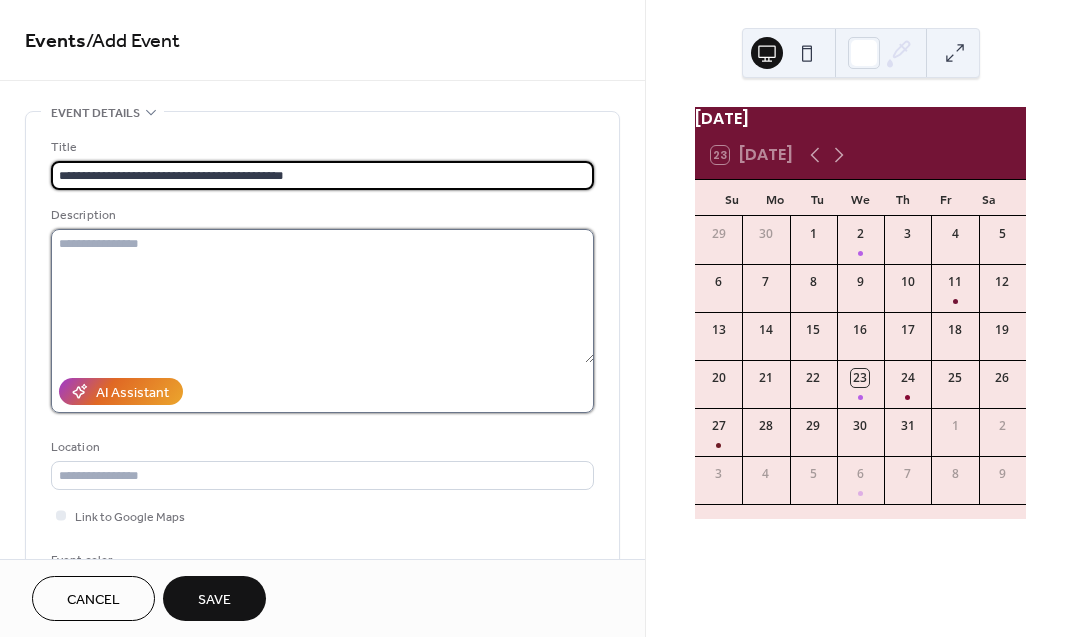 click at bounding box center [322, 296] 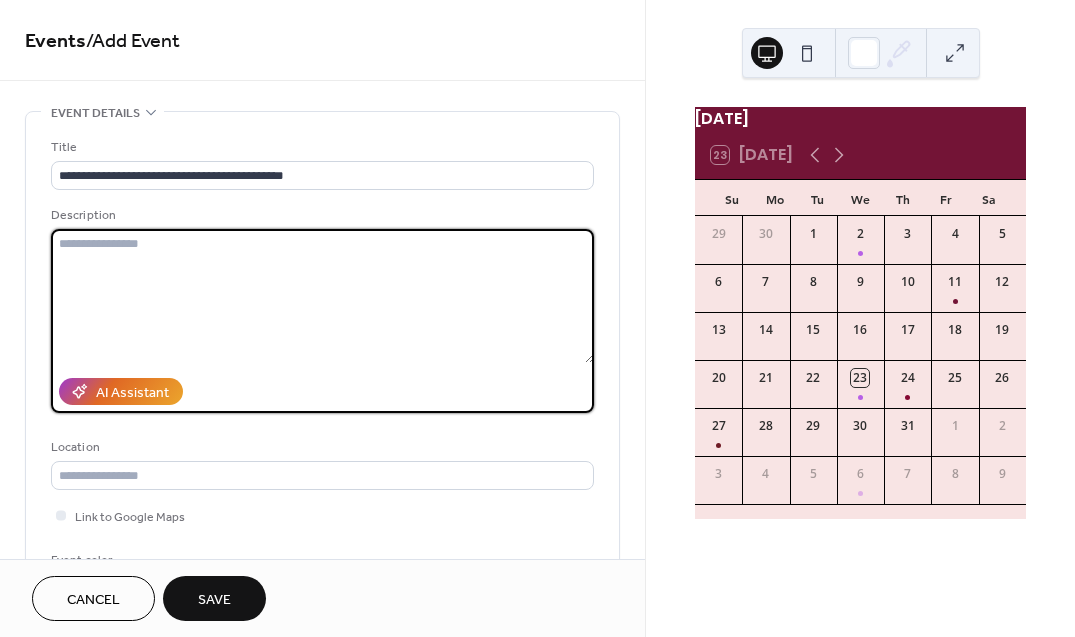 paste on "**********" 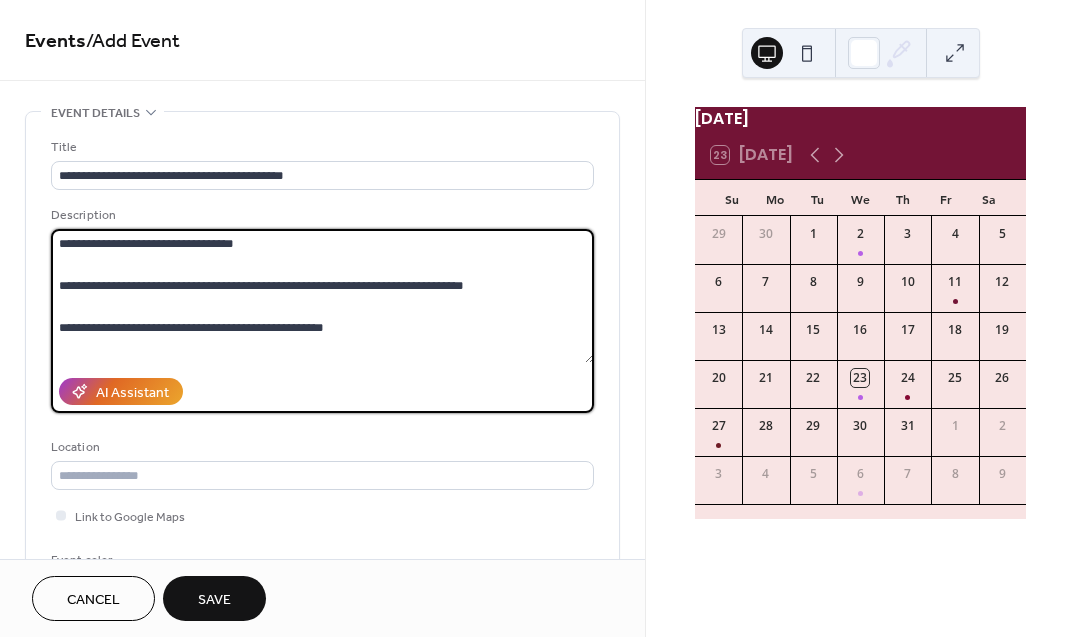 scroll, scrollTop: 1260, scrollLeft: 0, axis: vertical 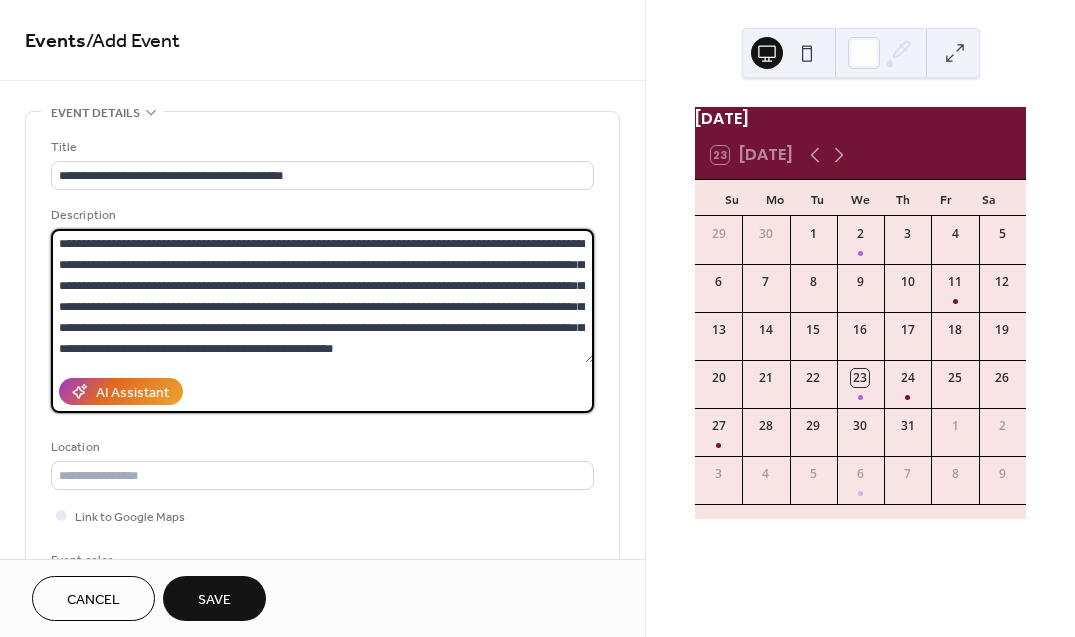 drag, startPoint x: 466, startPoint y: 355, endPoint x: 45, endPoint y: 221, distance: 441.81104 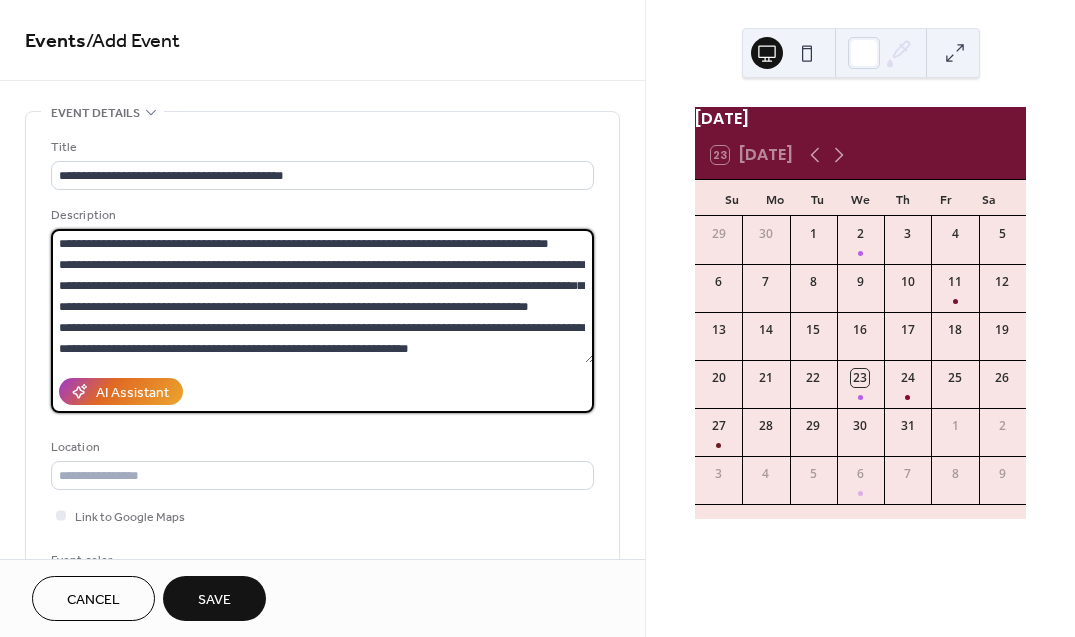 scroll, scrollTop: 1092, scrollLeft: 0, axis: vertical 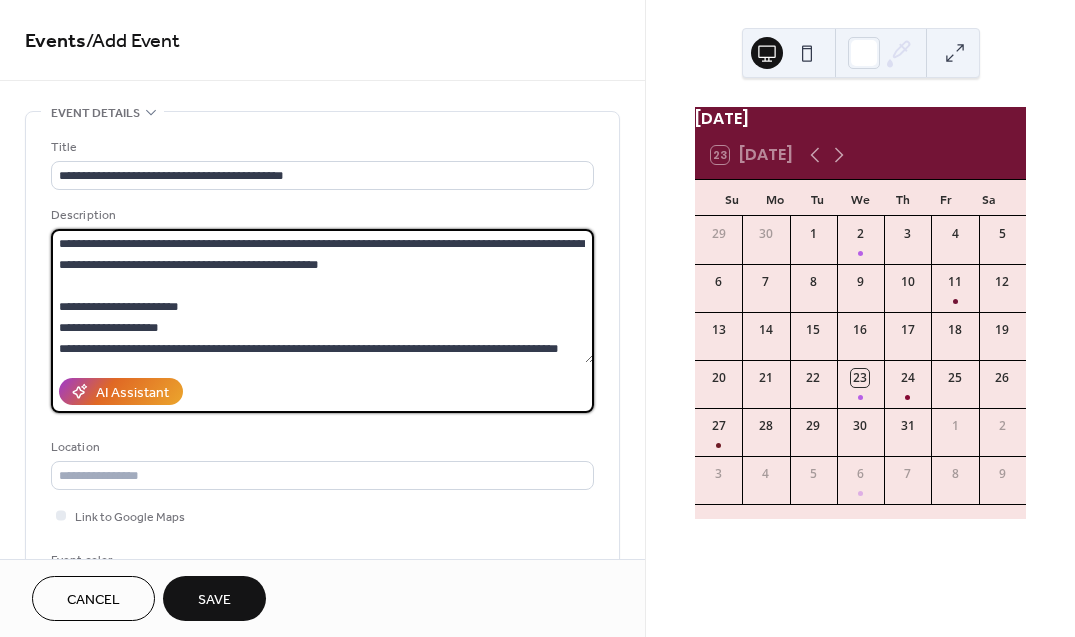 drag, startPoint x: 103, startPoint y: 335, endPoint x: 54, endPoint y: 265, distance: 85.44589 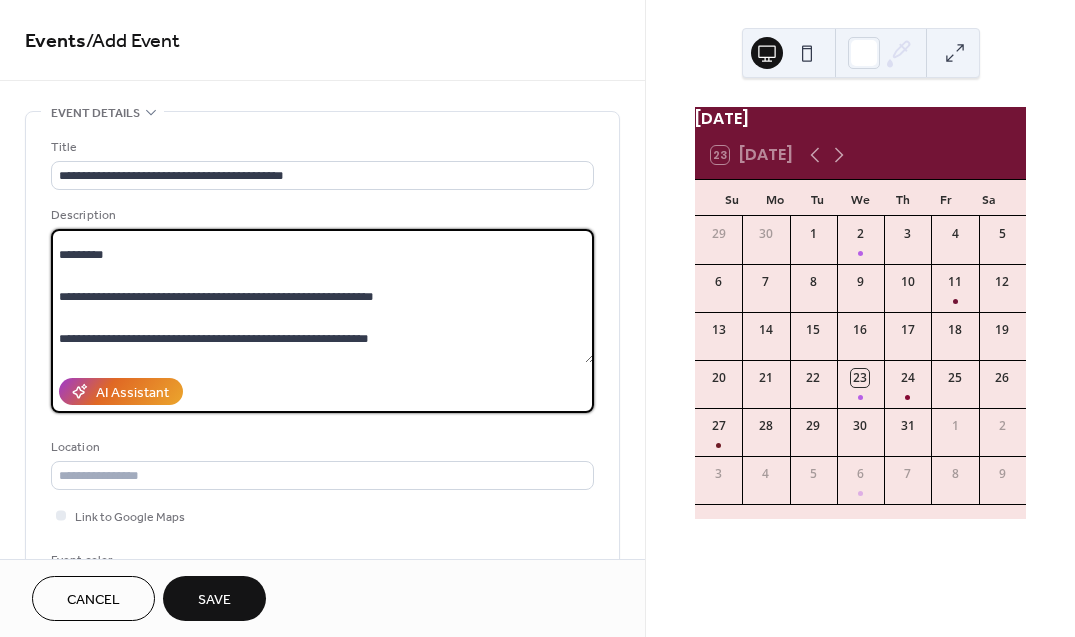 scroll, scrollTop: 717, scrollLeft: 0, axis: vertical 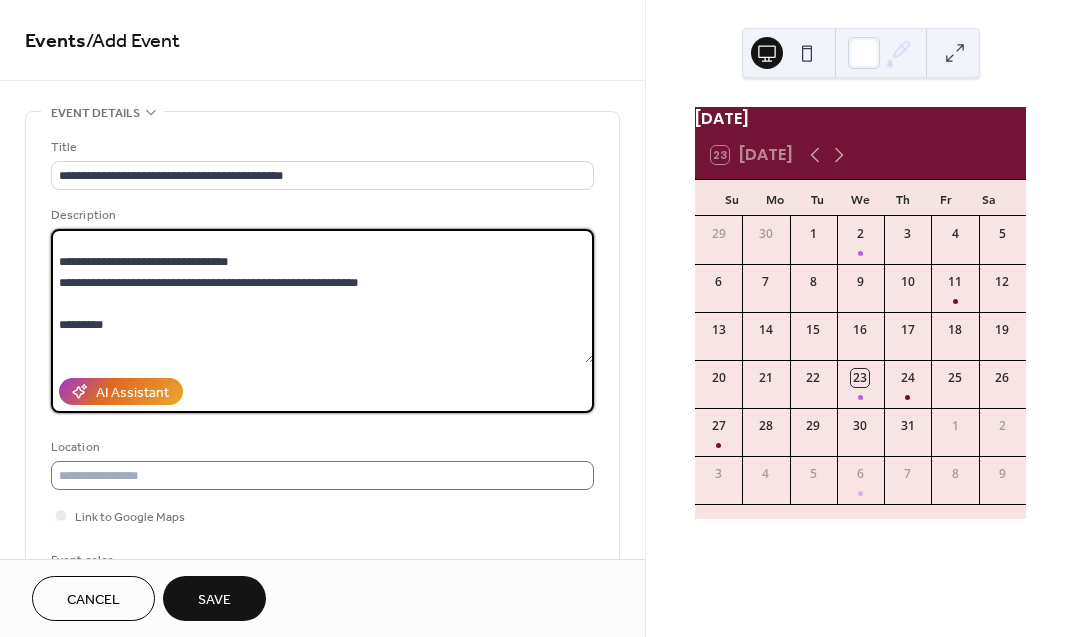 type on "**********" 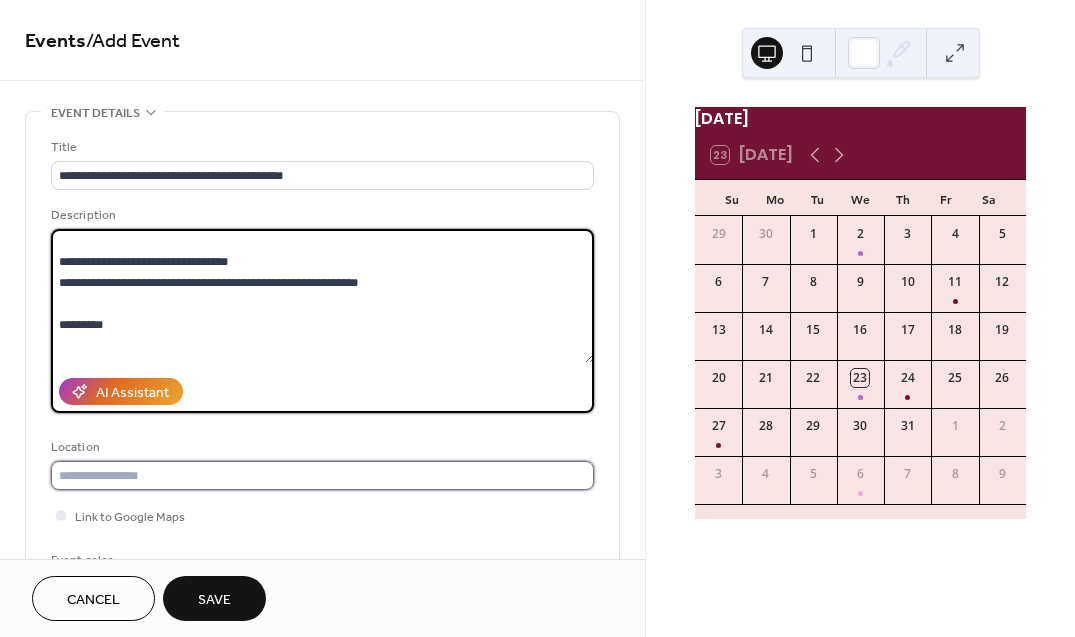 click at bounding box center [322, 475] 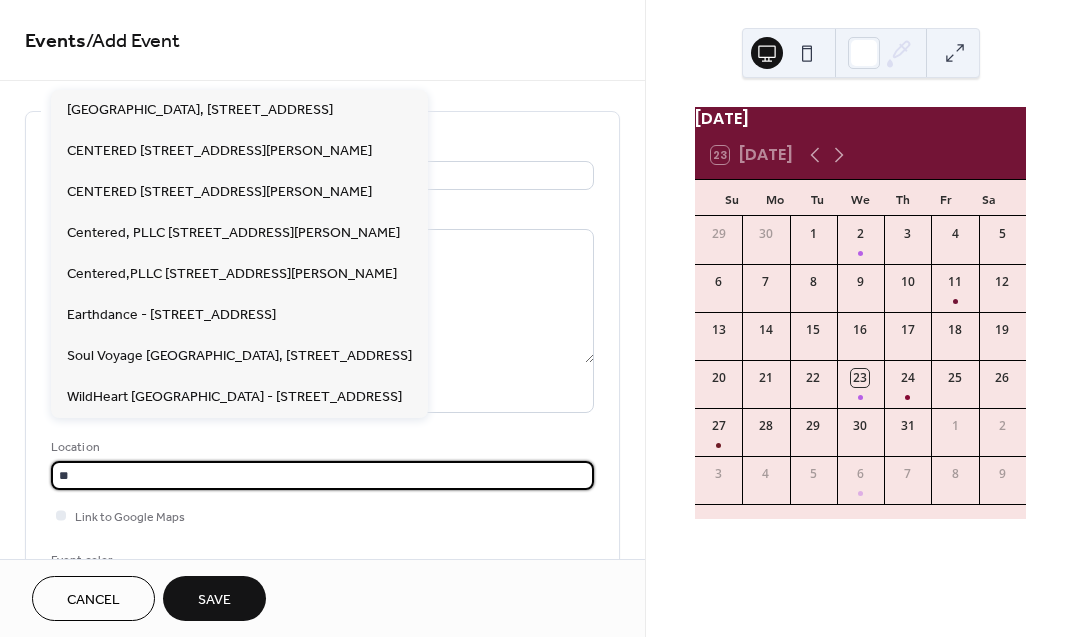 type on "*" 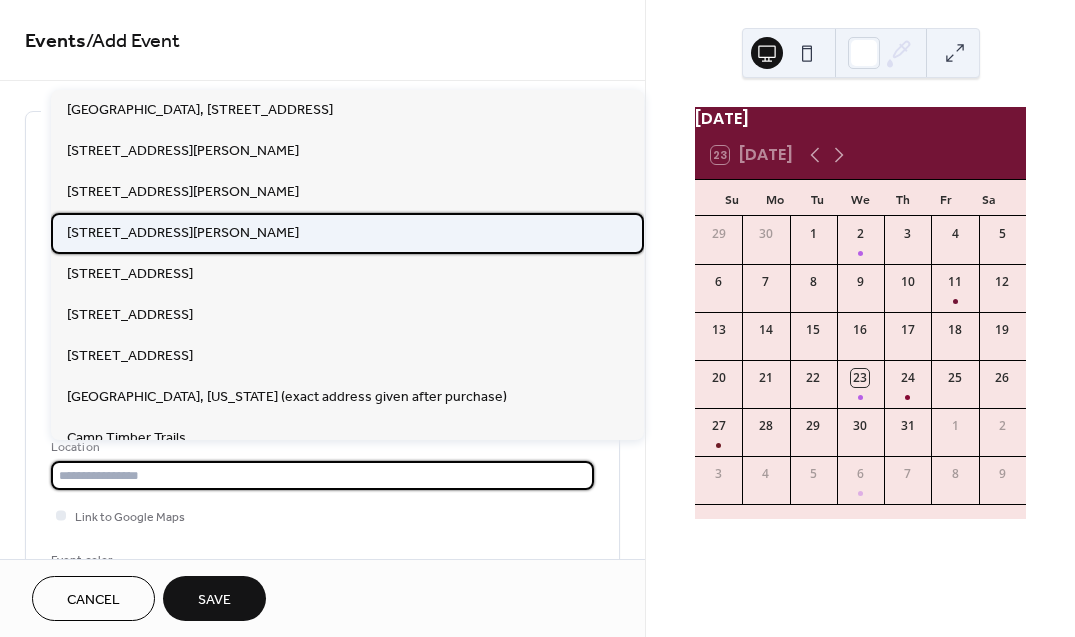 click on "285 Nicoll Street, New Haven, CT 06511" at bounding box center (183, 233) 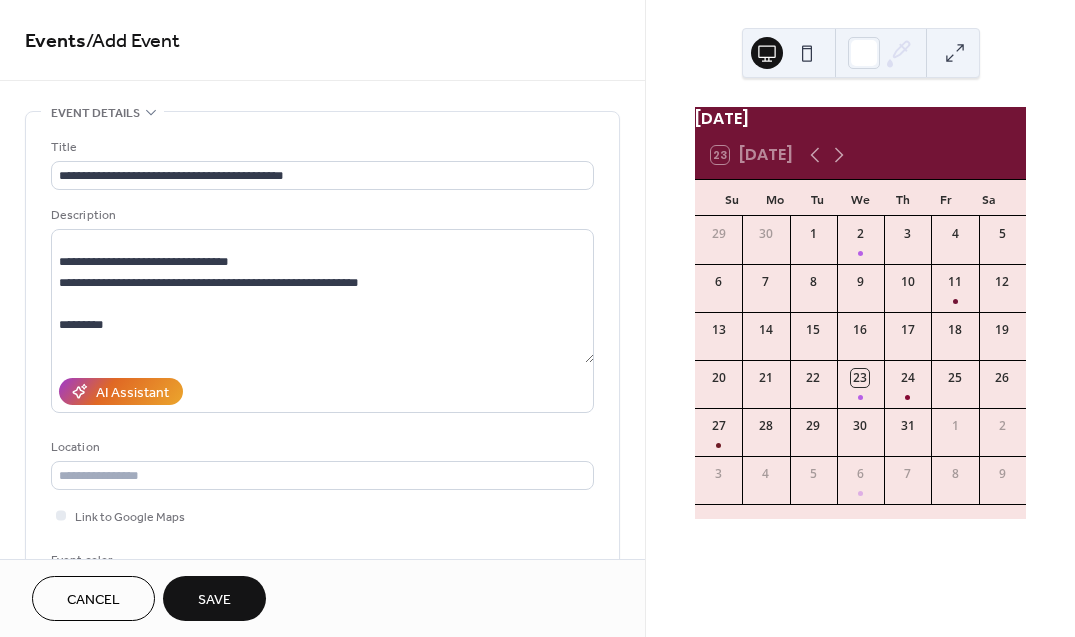 type on "**********" 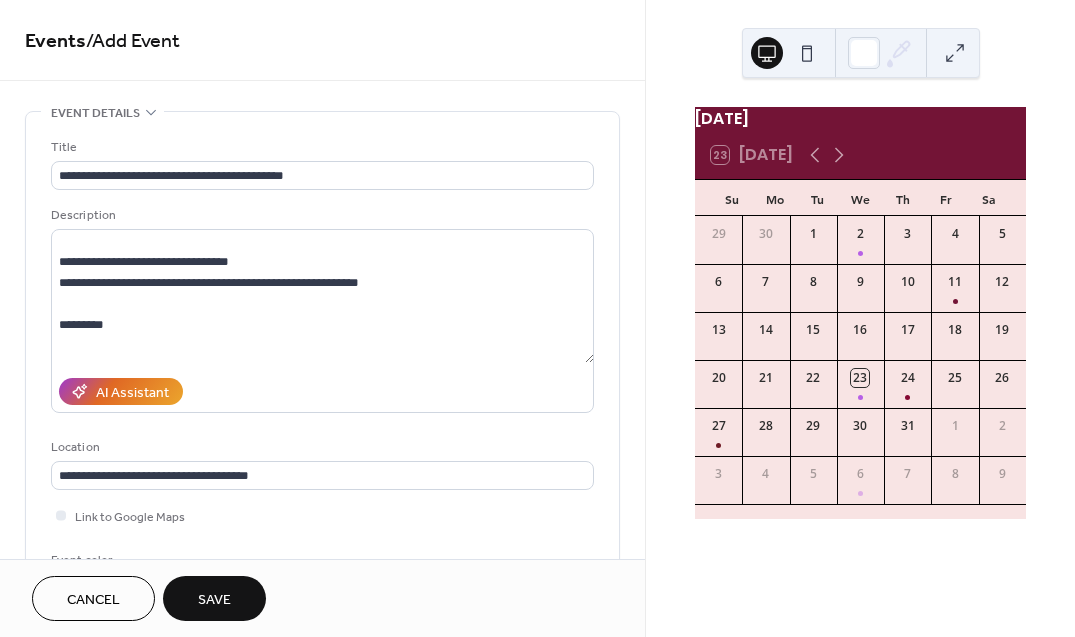 scroll, scrollTop: 22, scrollLeft: 0, axis: vertical 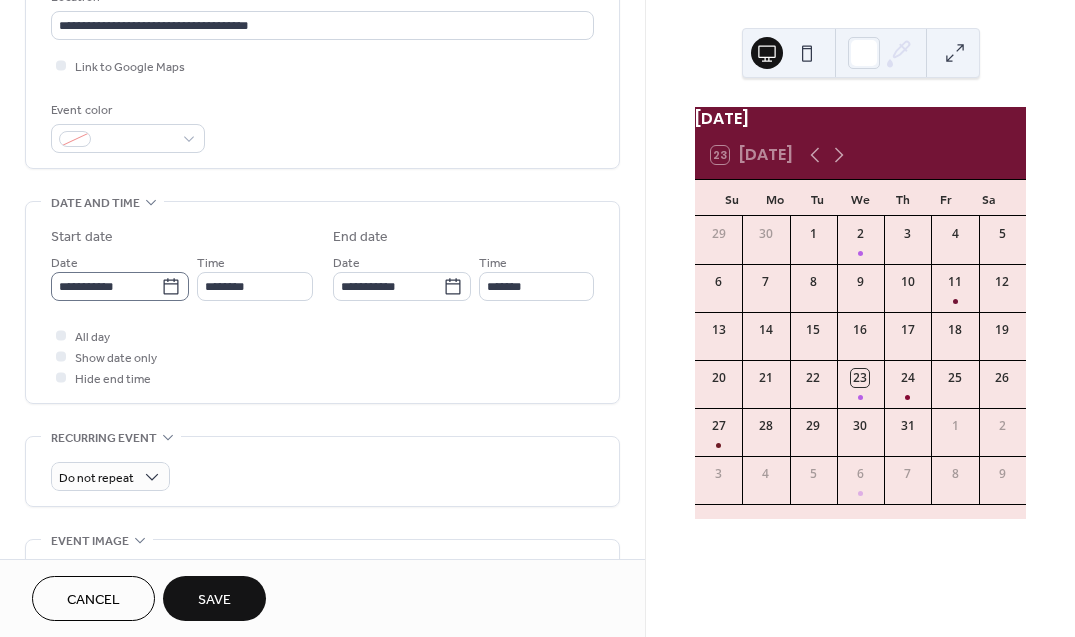 click 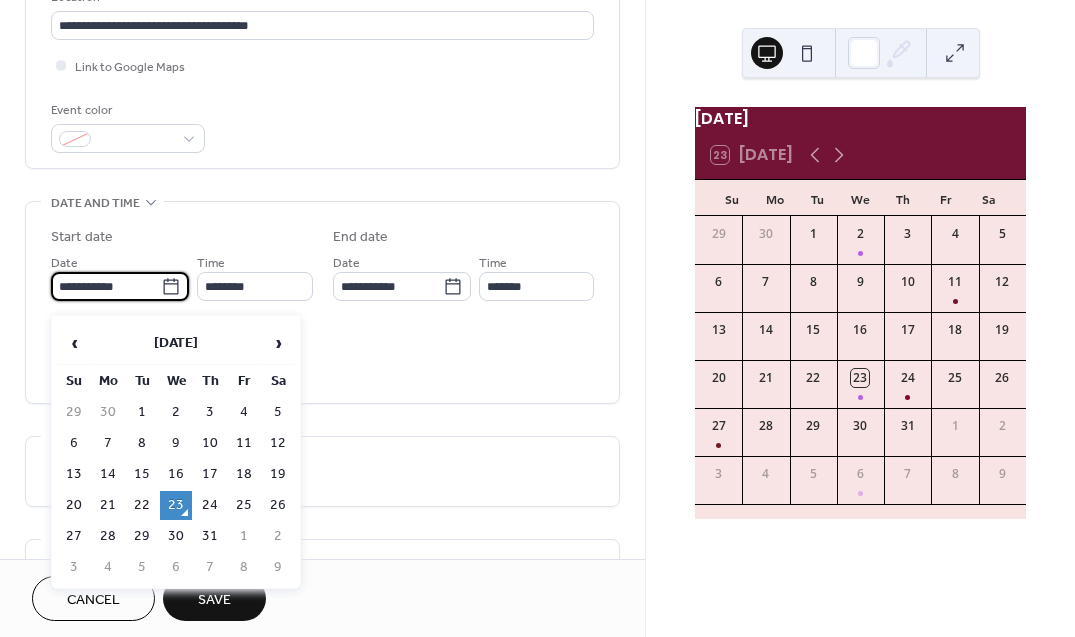 click on "24" at bounding box center [210, 505] 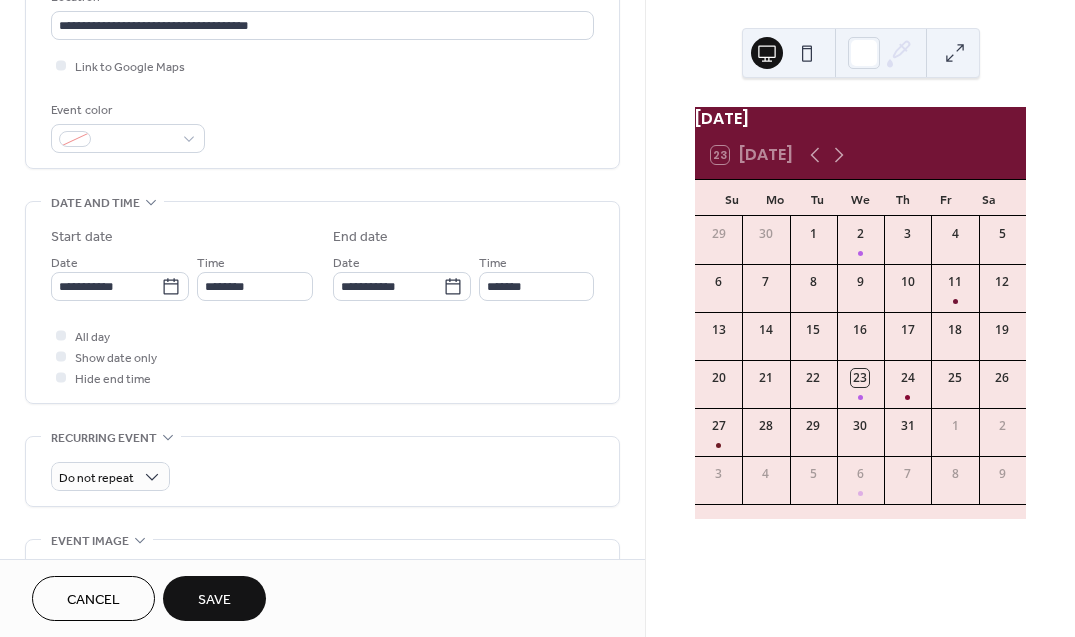 click on "Time ********" at bounding box center (254, 276) 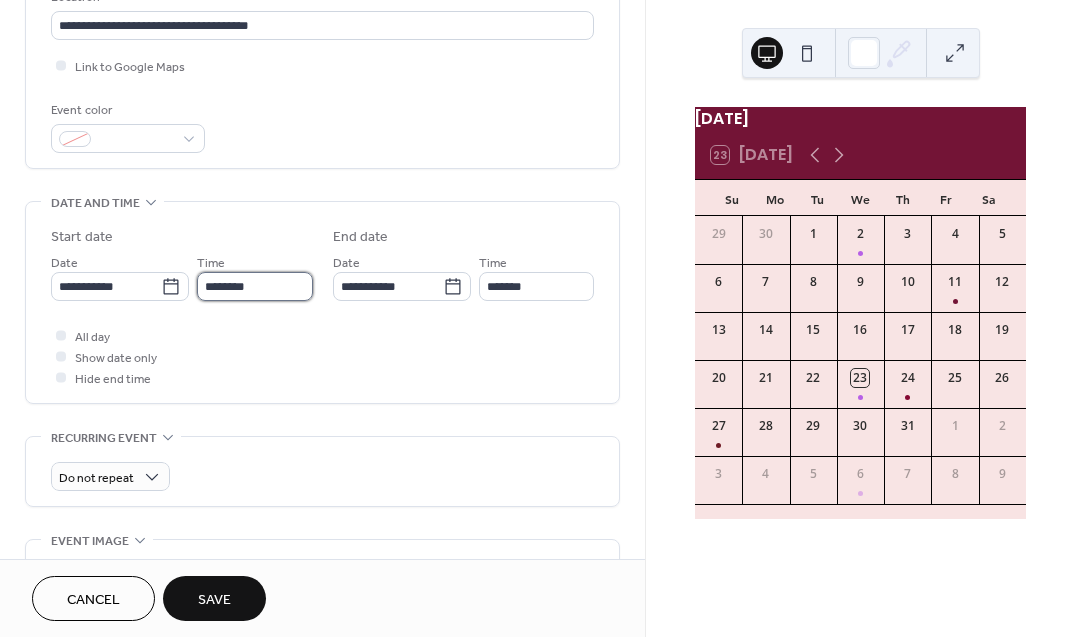 click on "********" at bounding box center (254, 286) 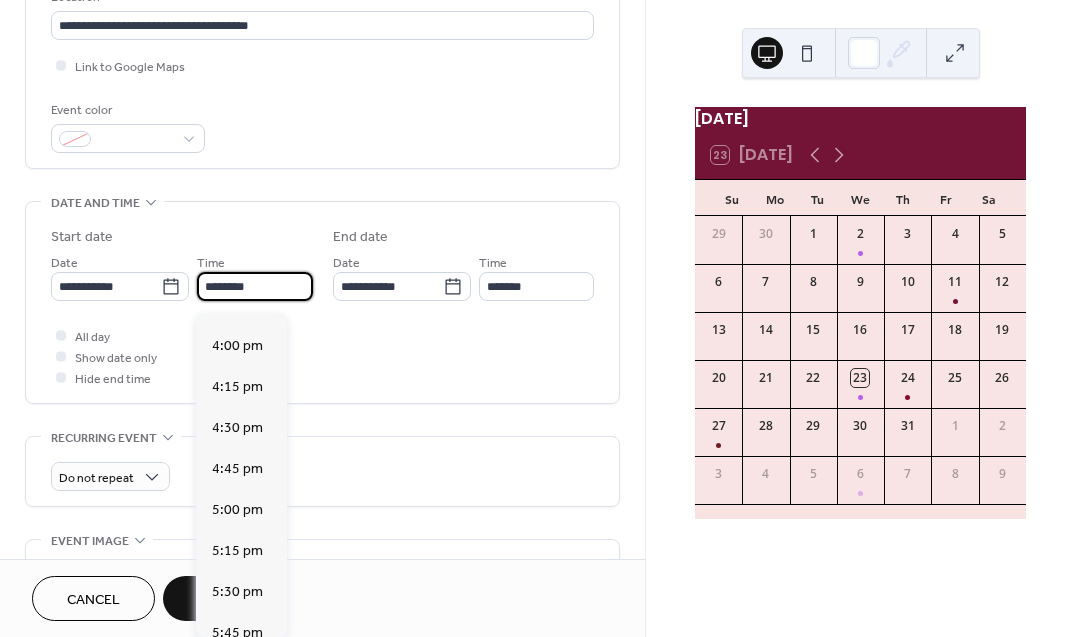scroll, scrollTop: 2922, scrollLeft: 0, axis: vertical 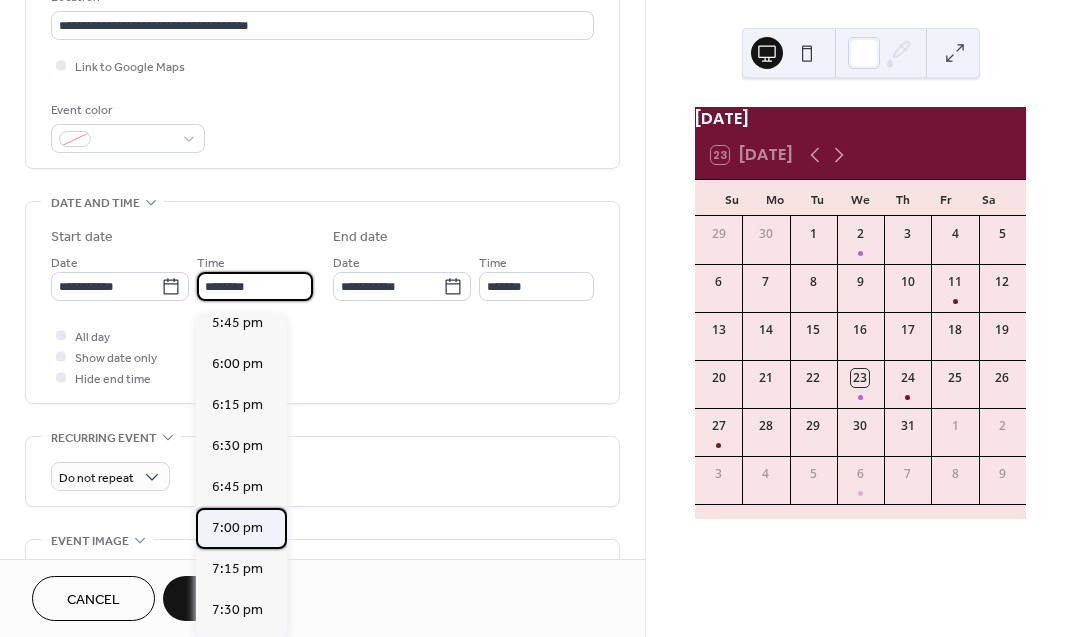 click on "7:00 pm" at bounding box center (237, 528) 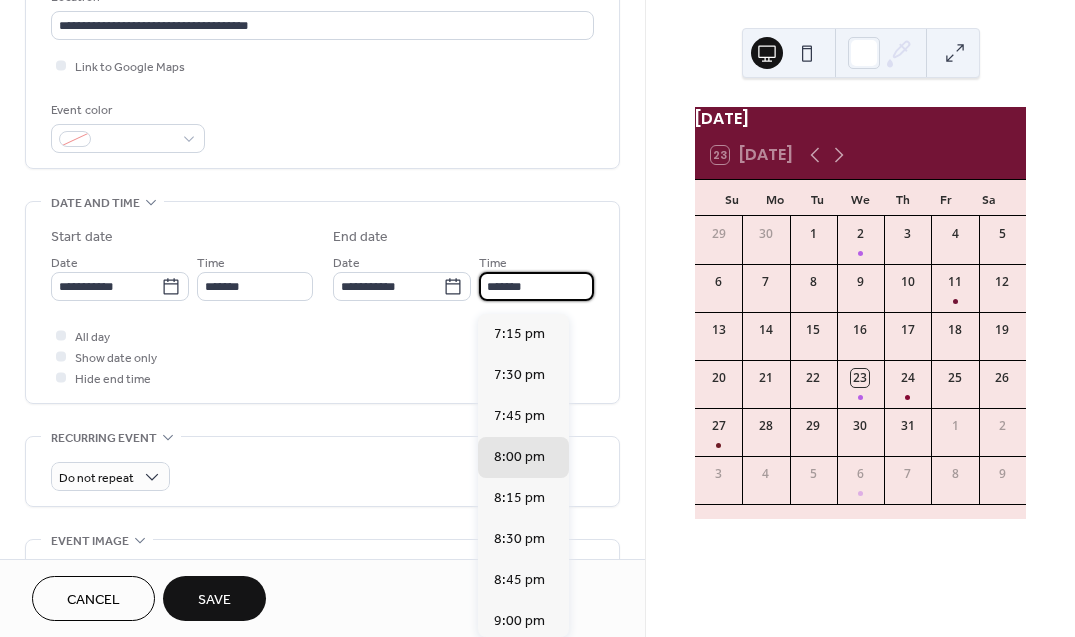 click on "*******" at bounding box center (536, 286) 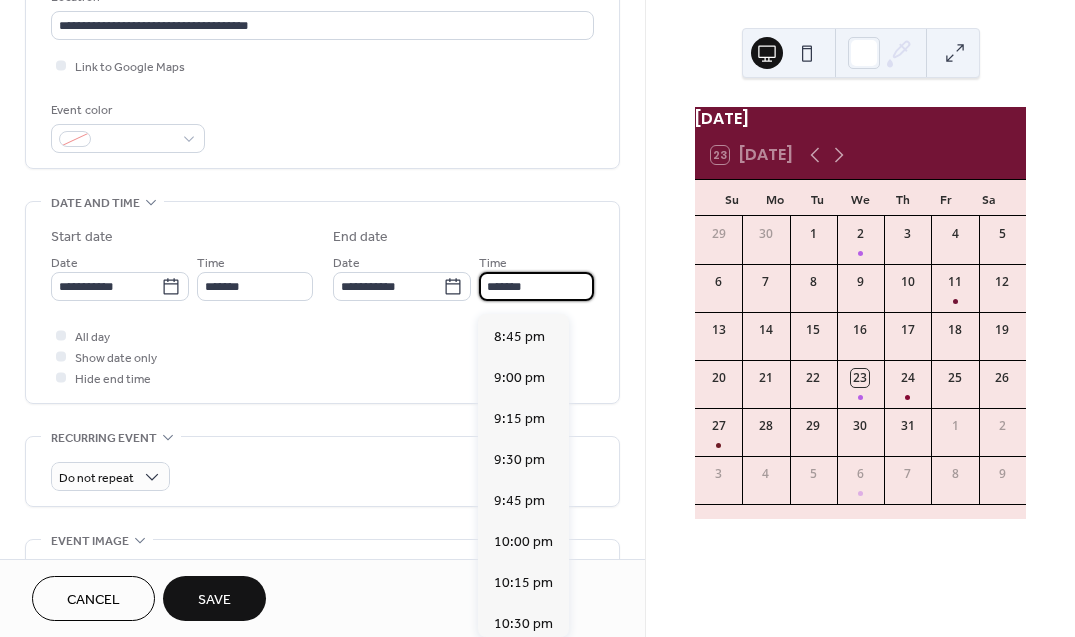 scroll, scrollTop: 336, scrollLeft: 0, axis: vertical 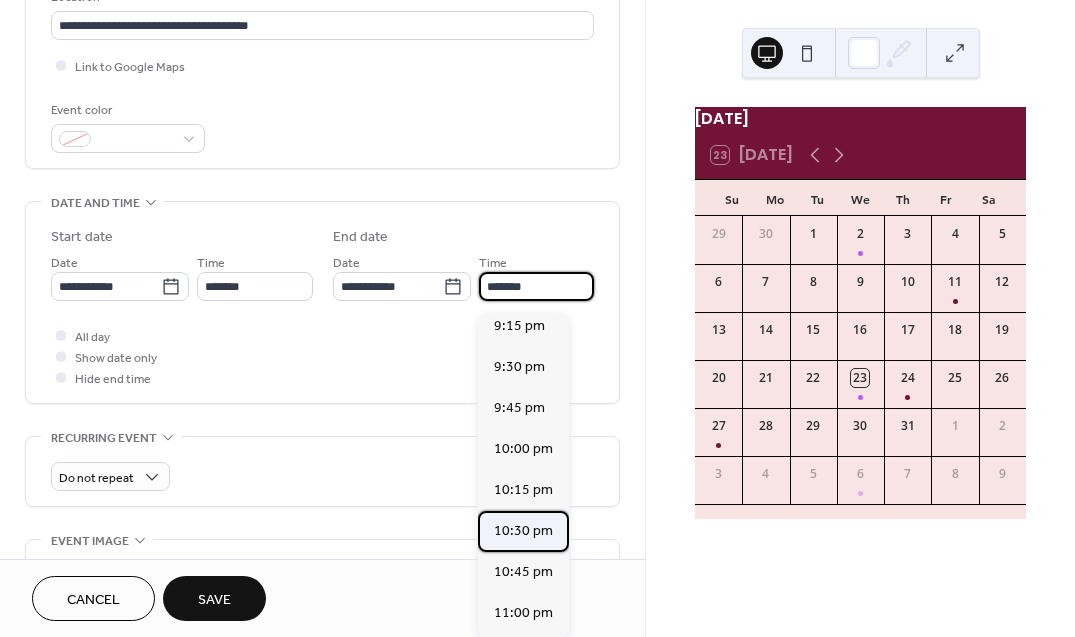click on "10:30 pm" at bounding box center [523, 531] 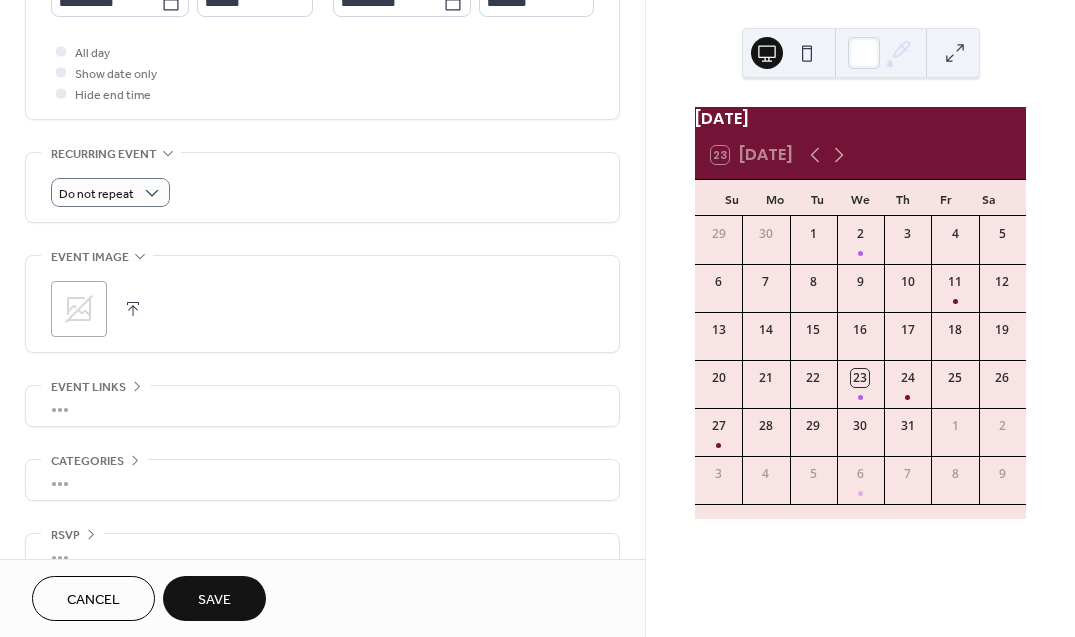 scroll, scrollTop: 775, scrollLeft: 0, axis: vertical 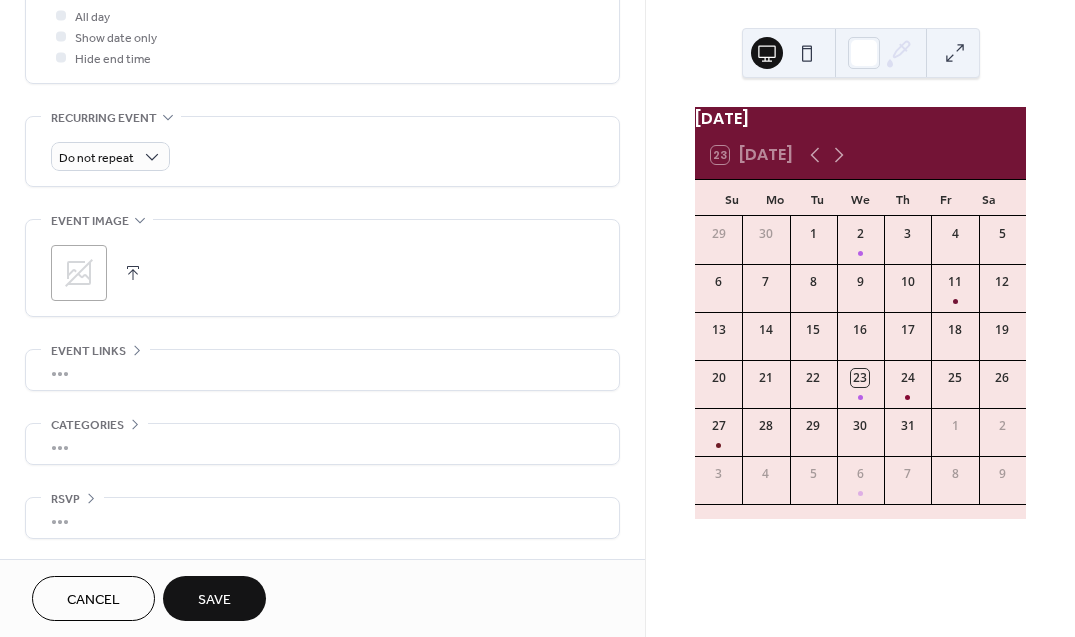 click 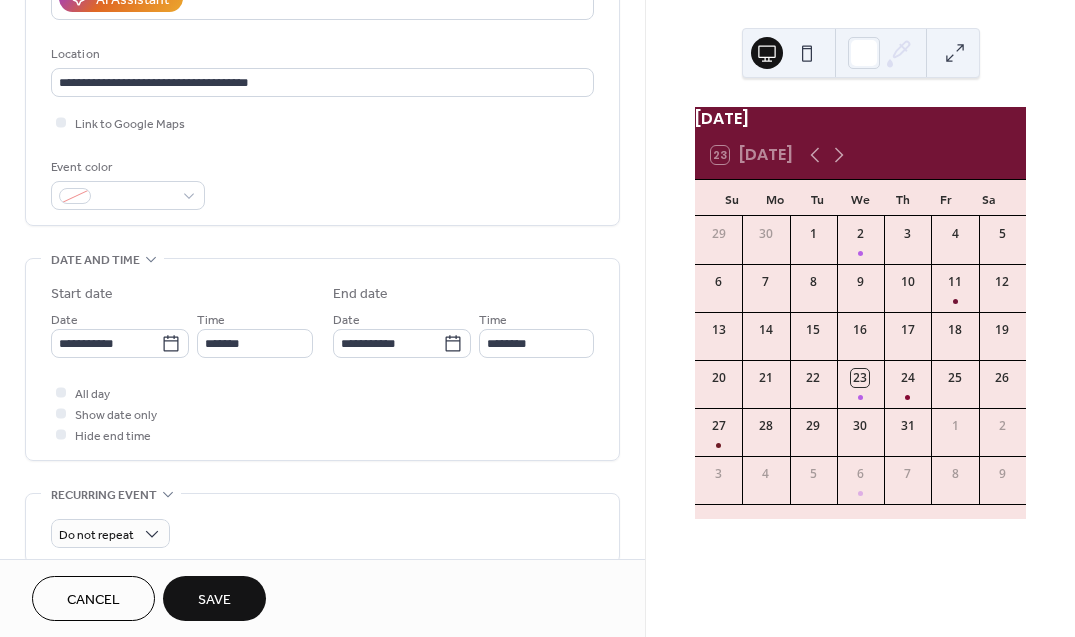 scroll, scrollTop: 316, scrollLeft: 0, axis: vertical 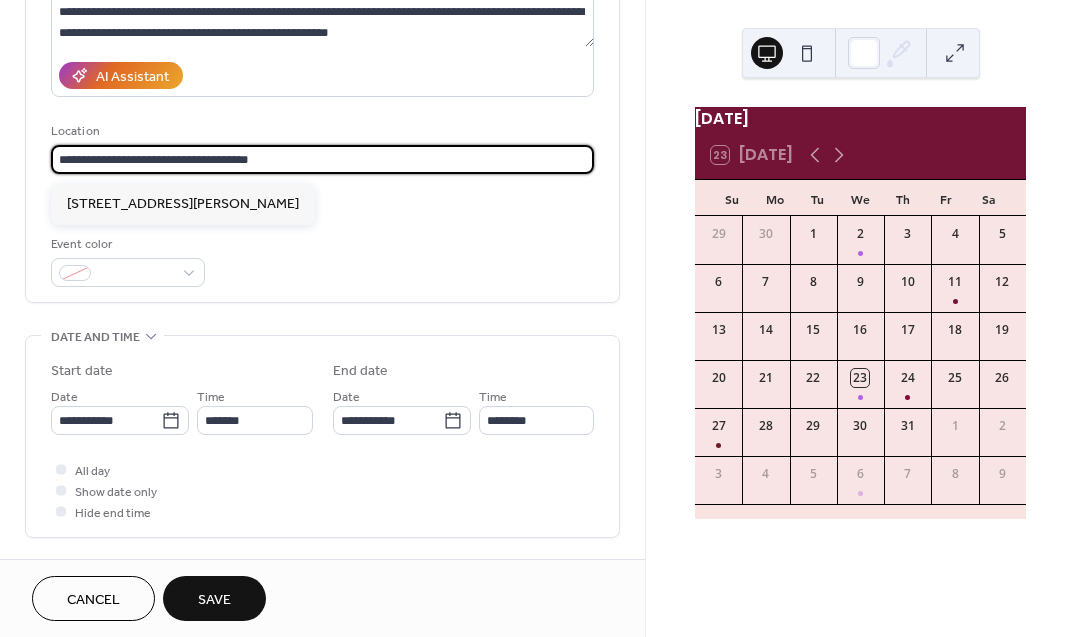 click on "**********" at bounding box center [322, 159] 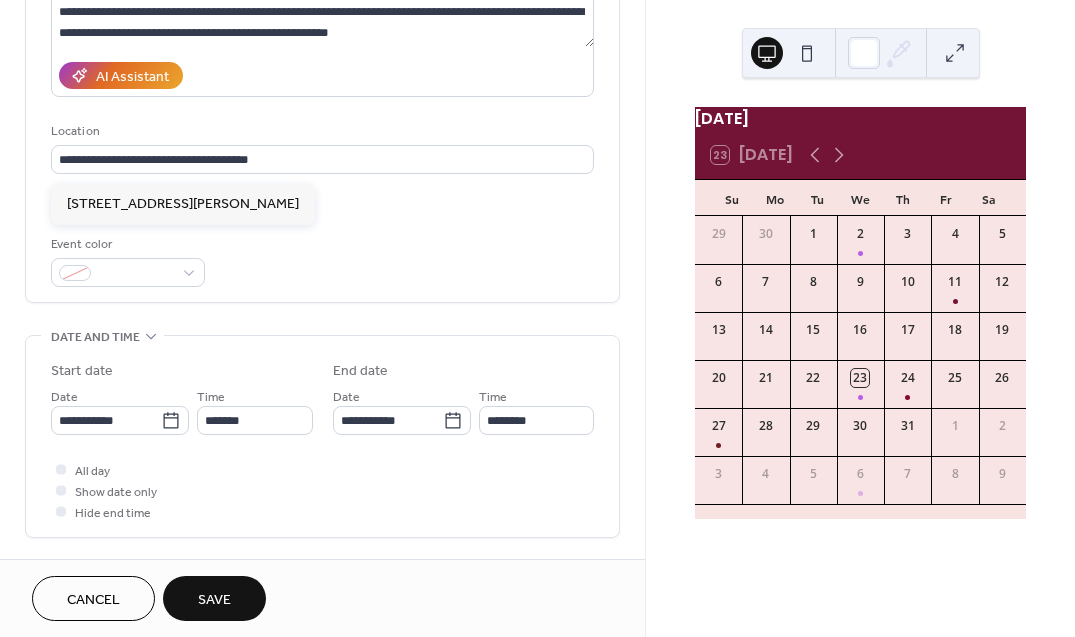 drag, startPoint x: 318, startPoint y: 147, endPoint x: -60, endPoint y: 147, distance: 378 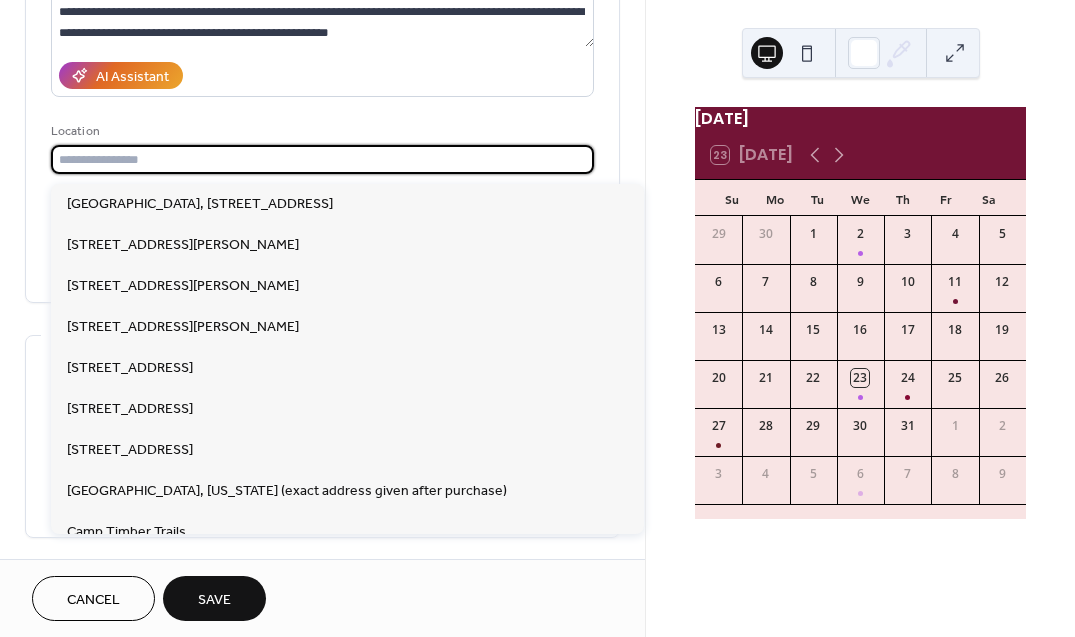 drag, startPoint x: 284, startPoint y: 163, endPoint x: -57, endPoint y: 165, distance: 341.00586 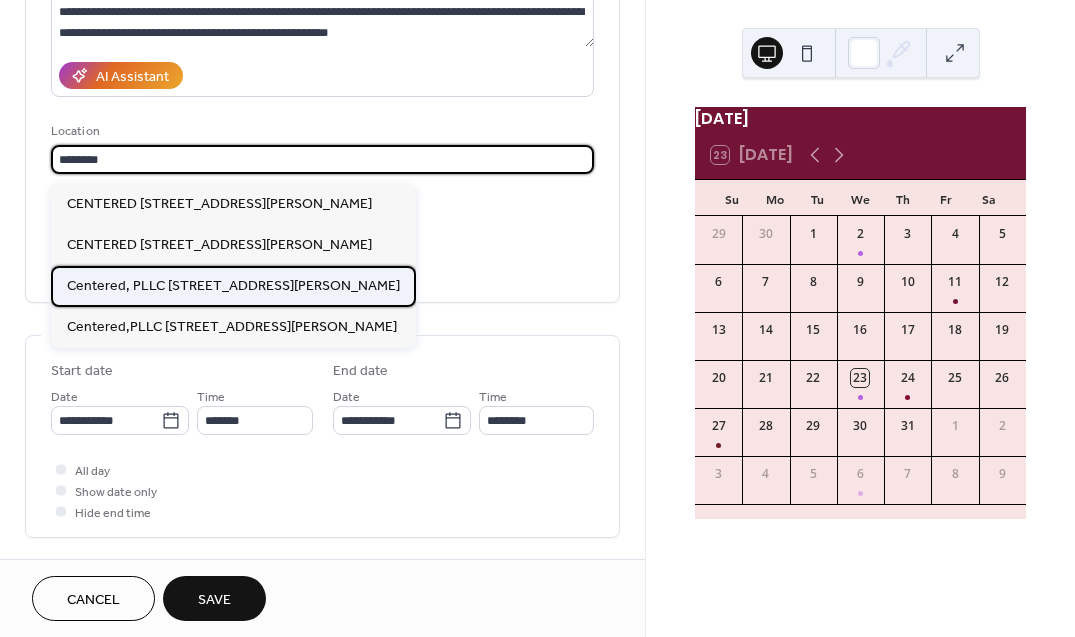 click on "Centered, PLLC 285 Nicoll Street, New Haven, CT, 06511" at bounding box center (233, 286) 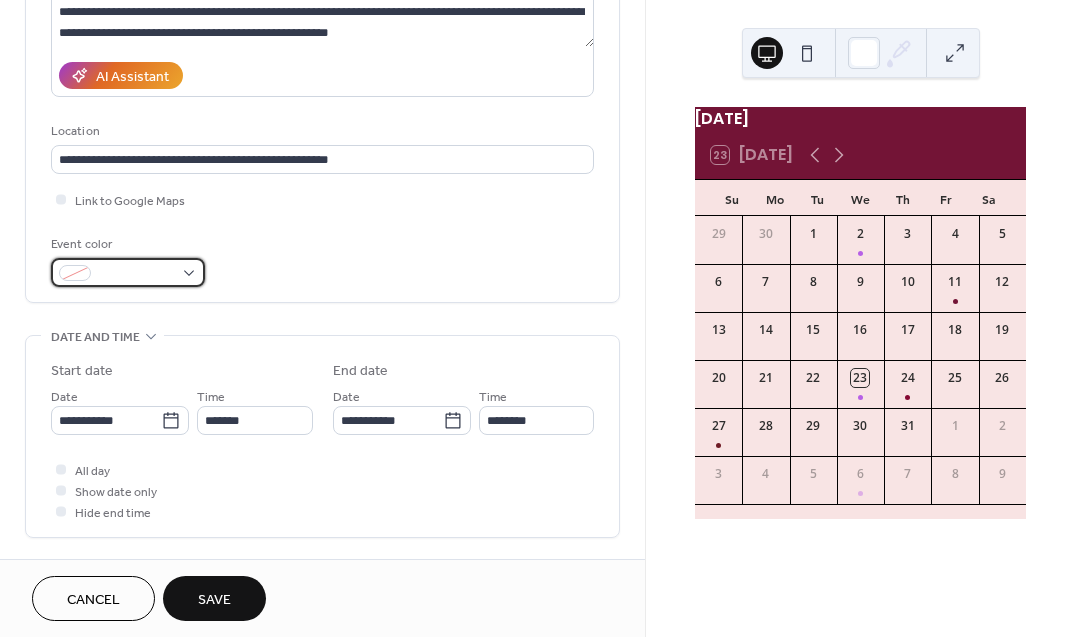 click at bounding box center [128, 272] 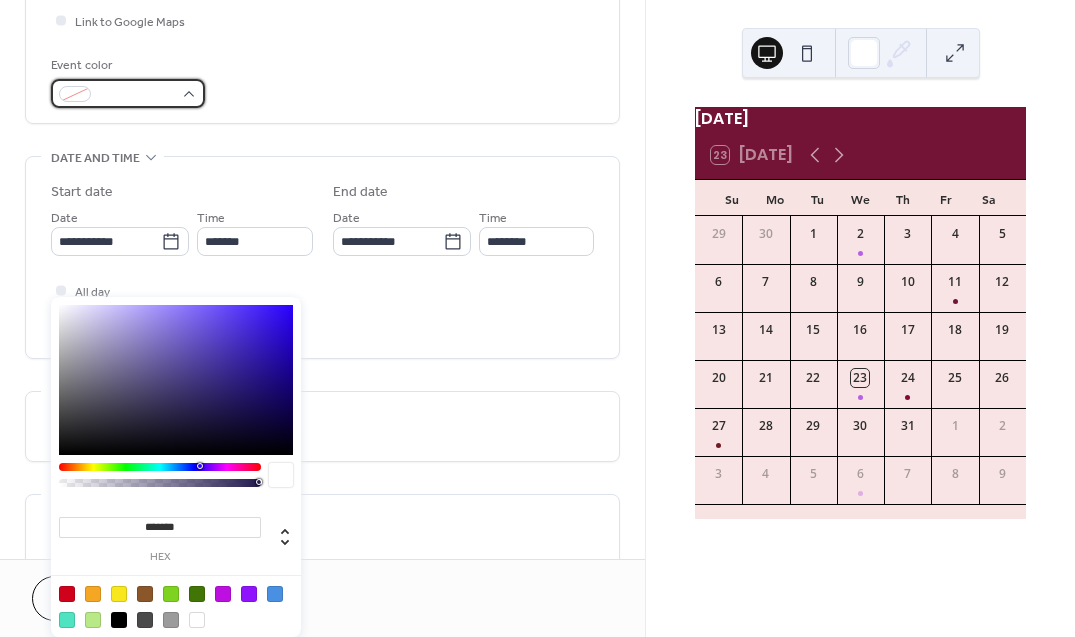 scroll, scrollTop: 494, scrollLeft: 0, axis: vertical 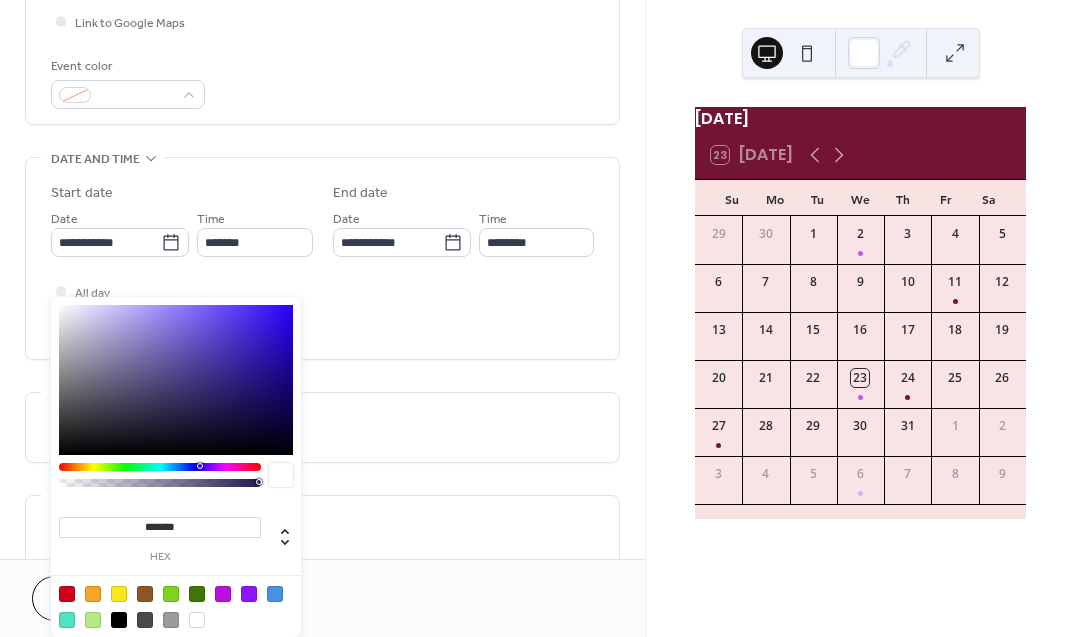 click on "*******" at bounding box center [160, 527] 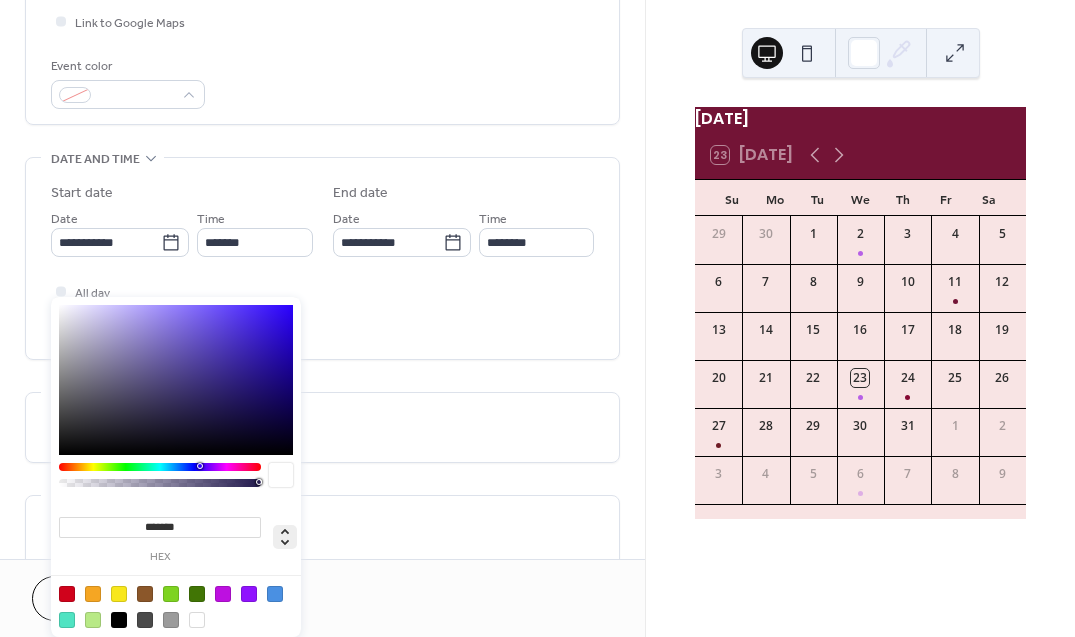 click 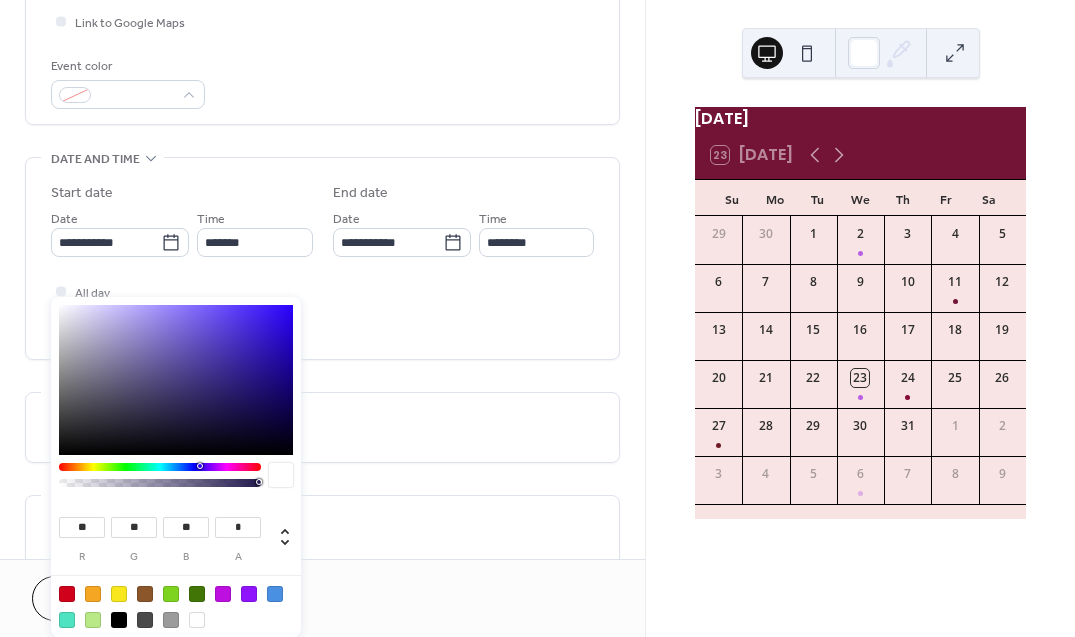 click at bounding box center [176, 606] 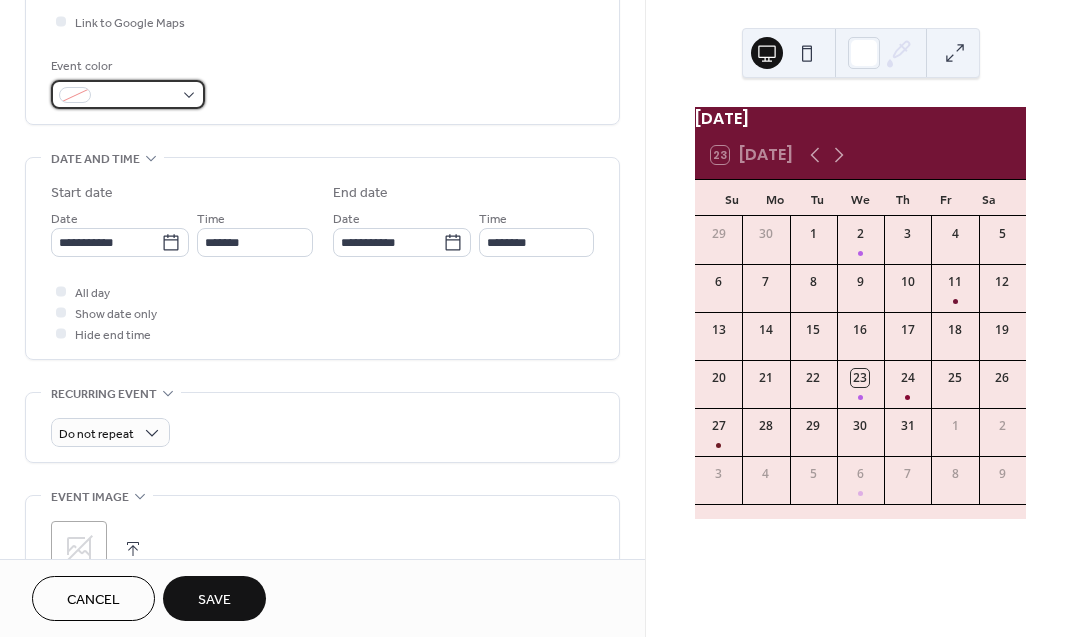 click at bounding box center (128, 94) 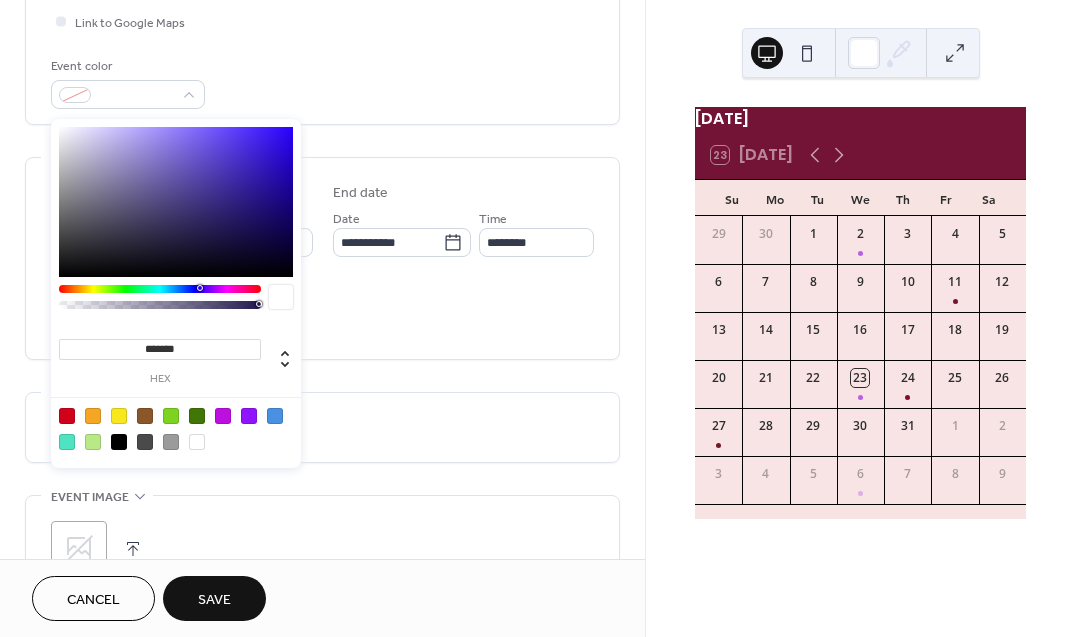 click on "******* hex" at bounding box center [176, 352] 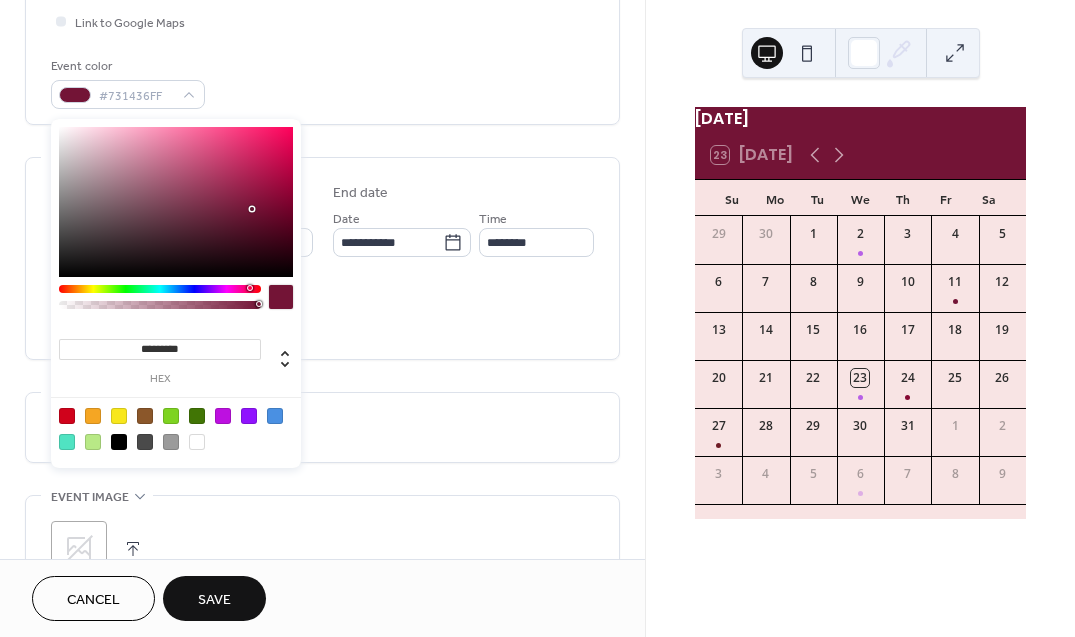 type on "*******" 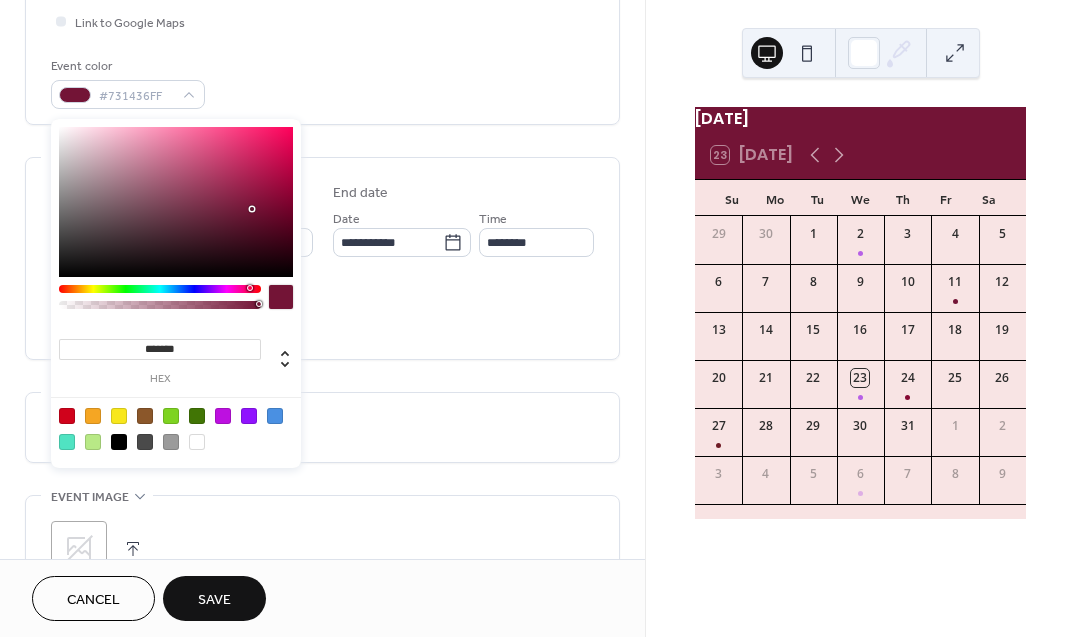 click on "******* hex" at bounding box center [160, 360] 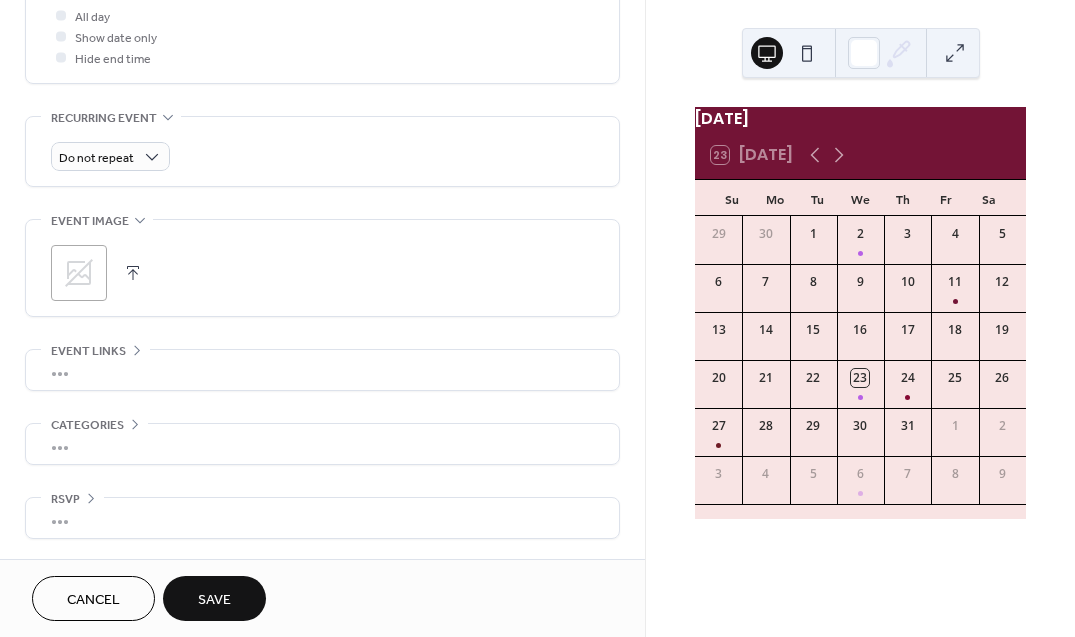 scroll, scrollTop: 783, scrollLeft: 0, axis: vertical 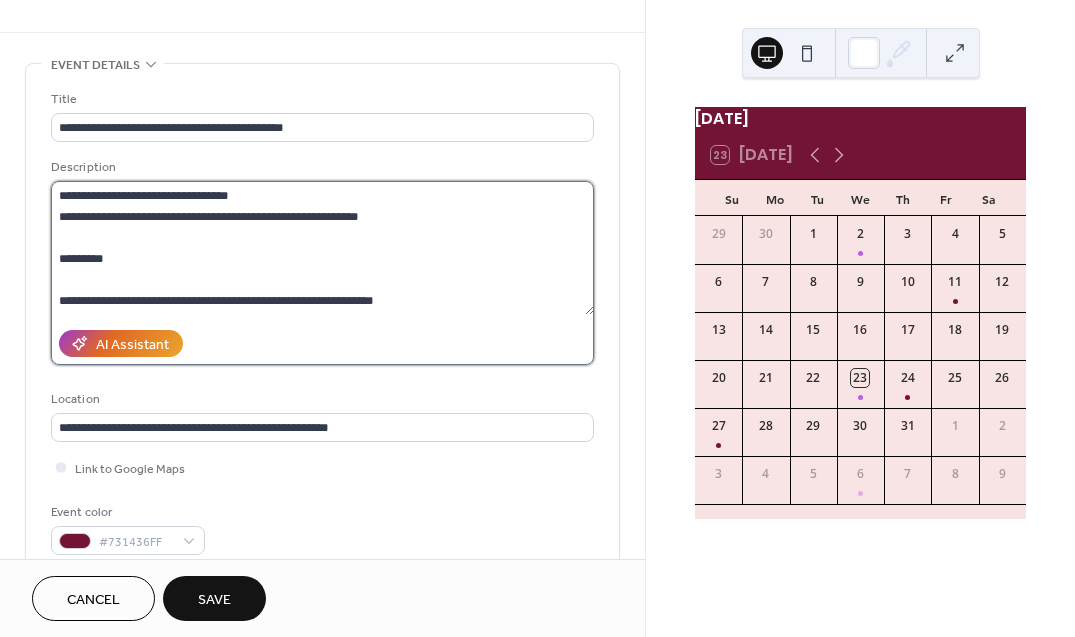 click at bounding box center (322, 248) 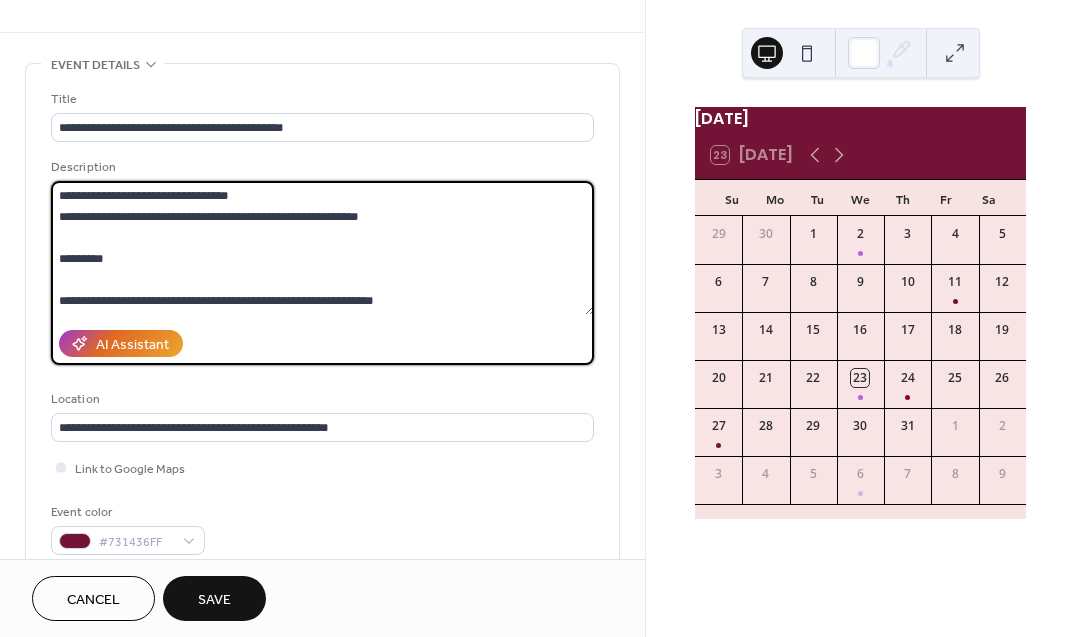 drag, startPoint x: 466, startPoint y: 241, endPoint x: -60, endPoint y: 244, distance: 526.00854 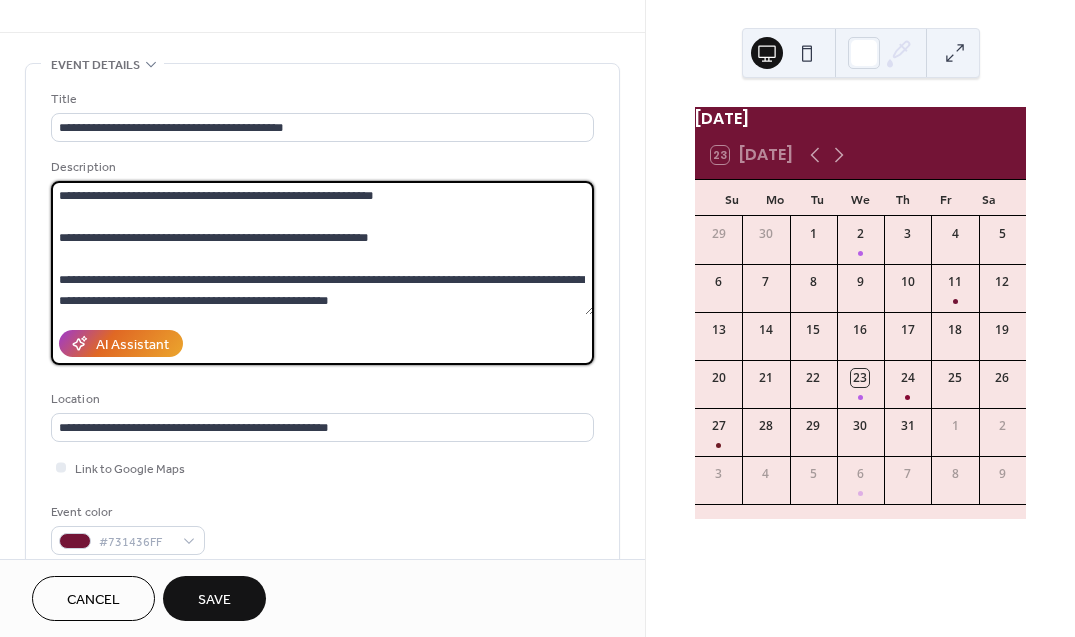 scroll, scrollTop: 882, scrollLeft: 0, axis: vertical 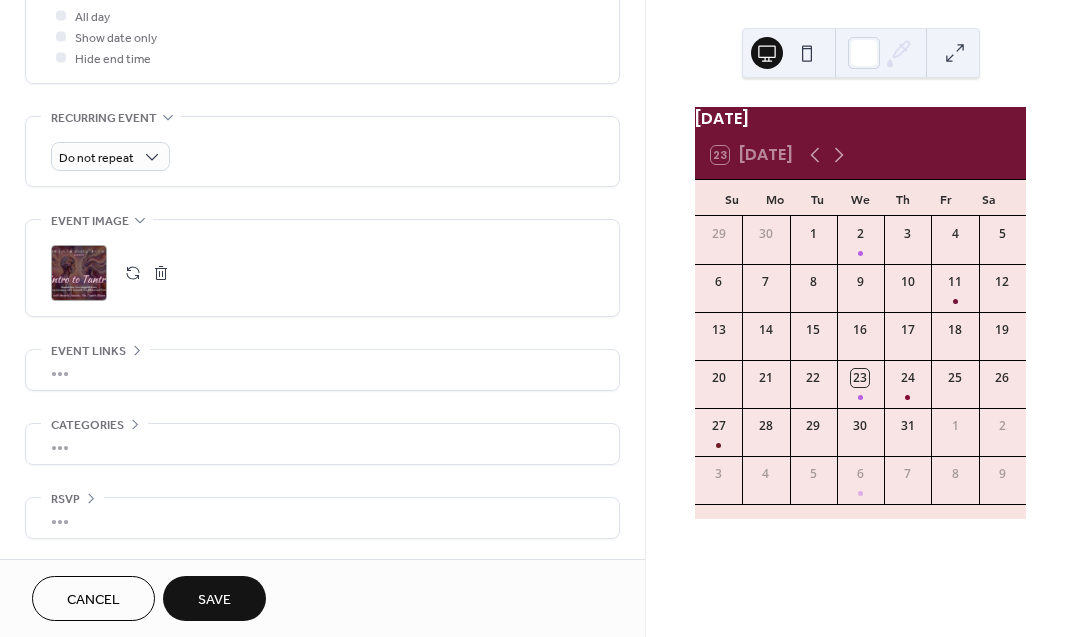click on "•••" at bounding box center [322, 370] 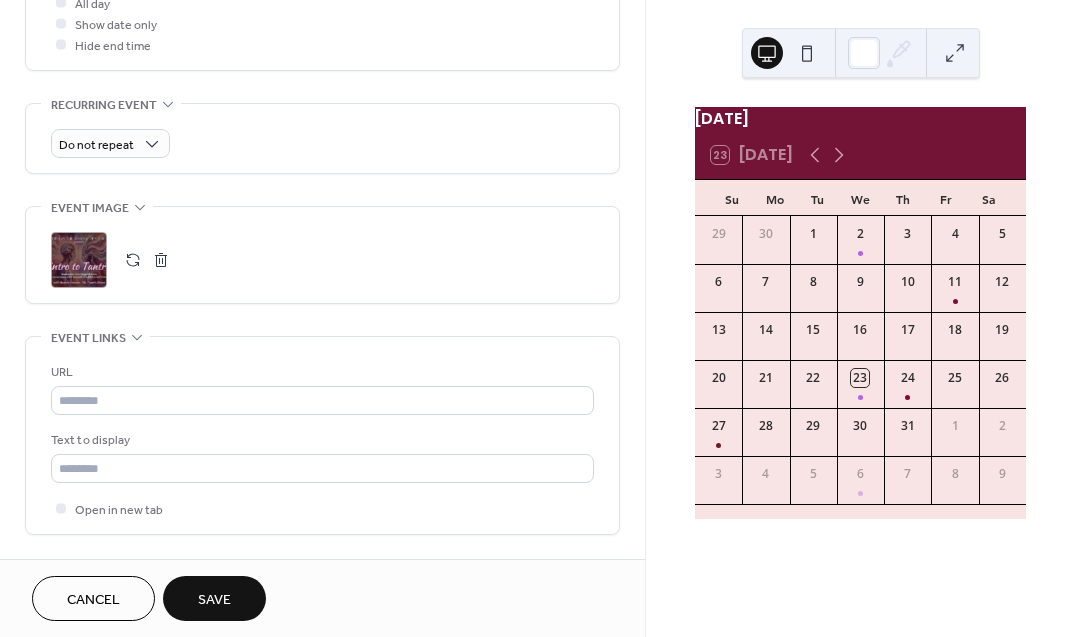 scroll, scrollTop: 780, scrollLeft: 0, axis: vertical 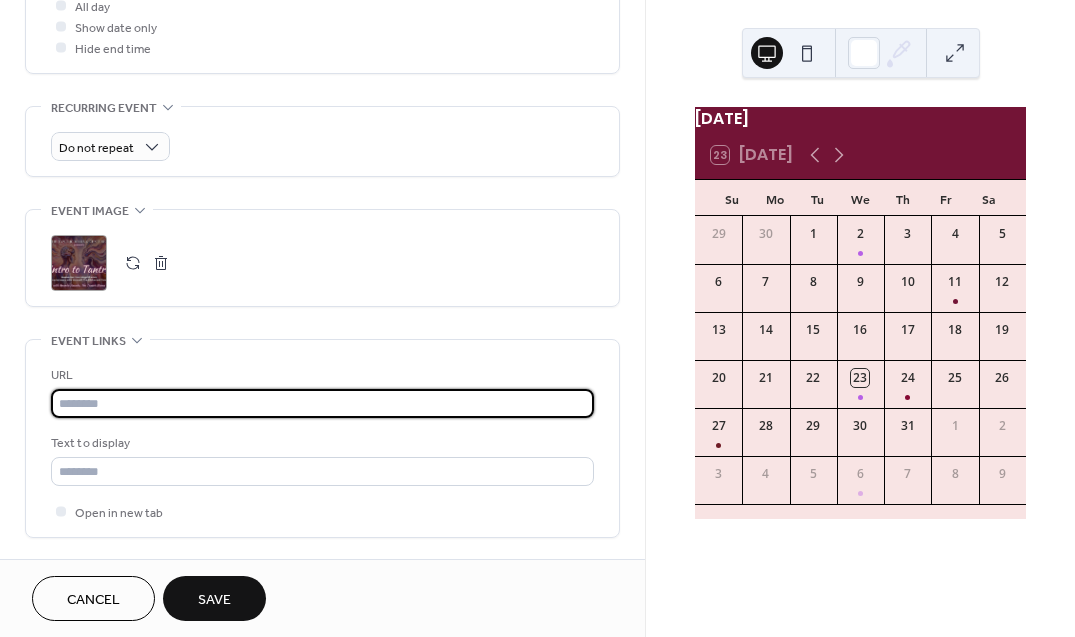 click at bounding box center (322, 403) 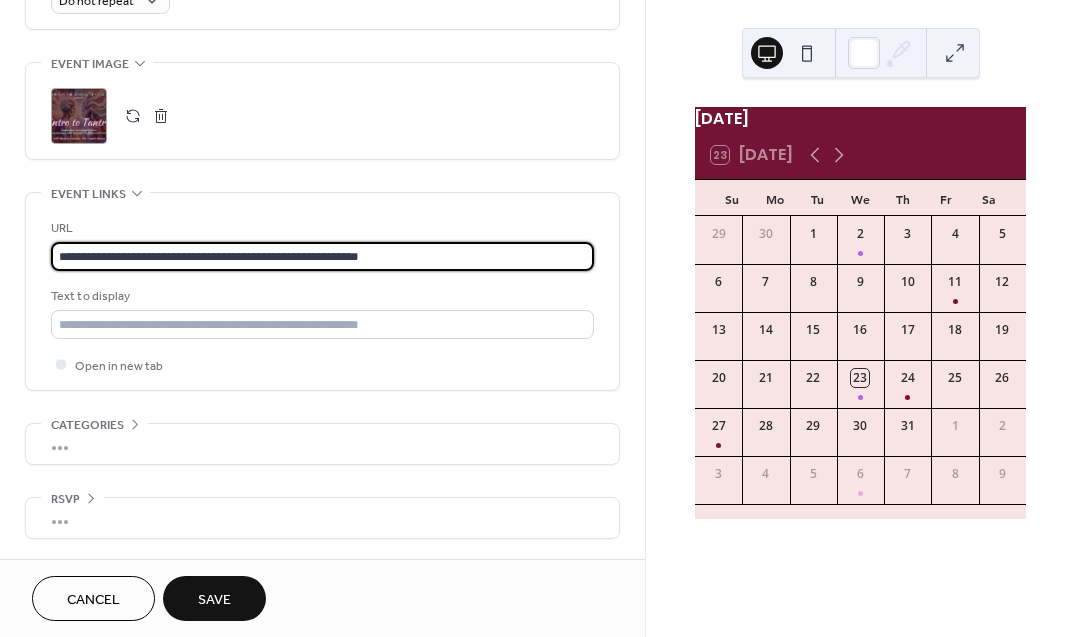 scroll, scrollTop: 946, scrollLeft: 0, axis: vertical 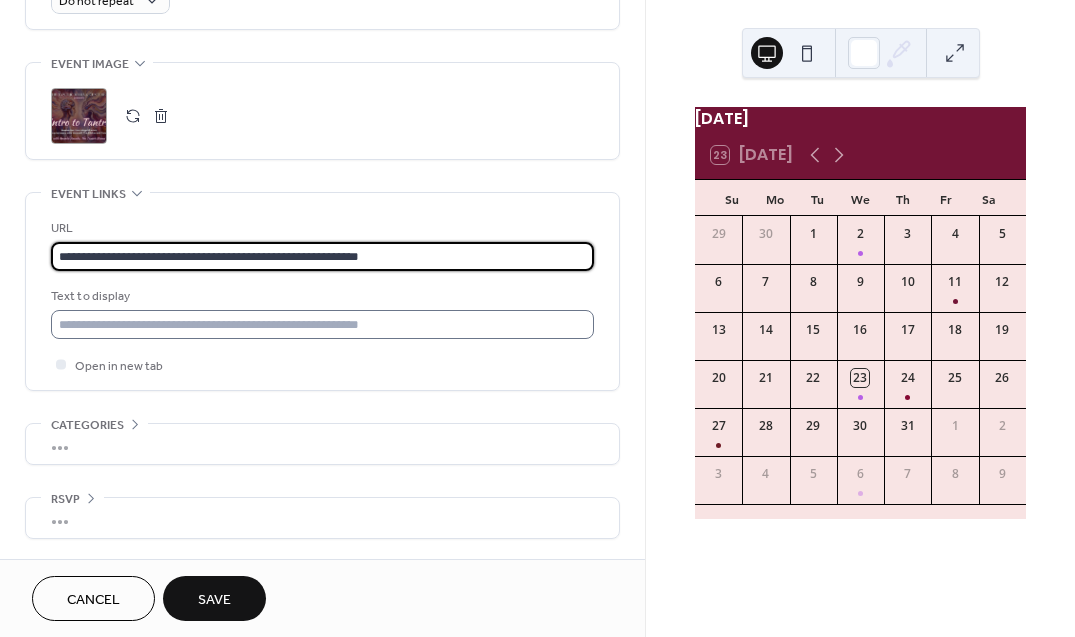 type on "**********" 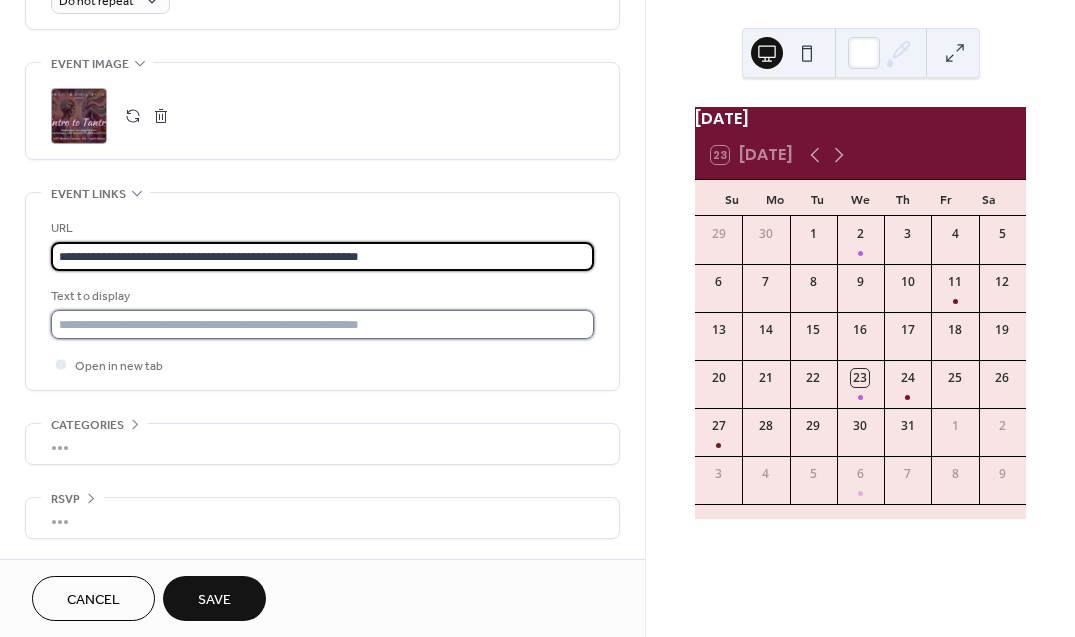 click at bounding box center [322, 324] 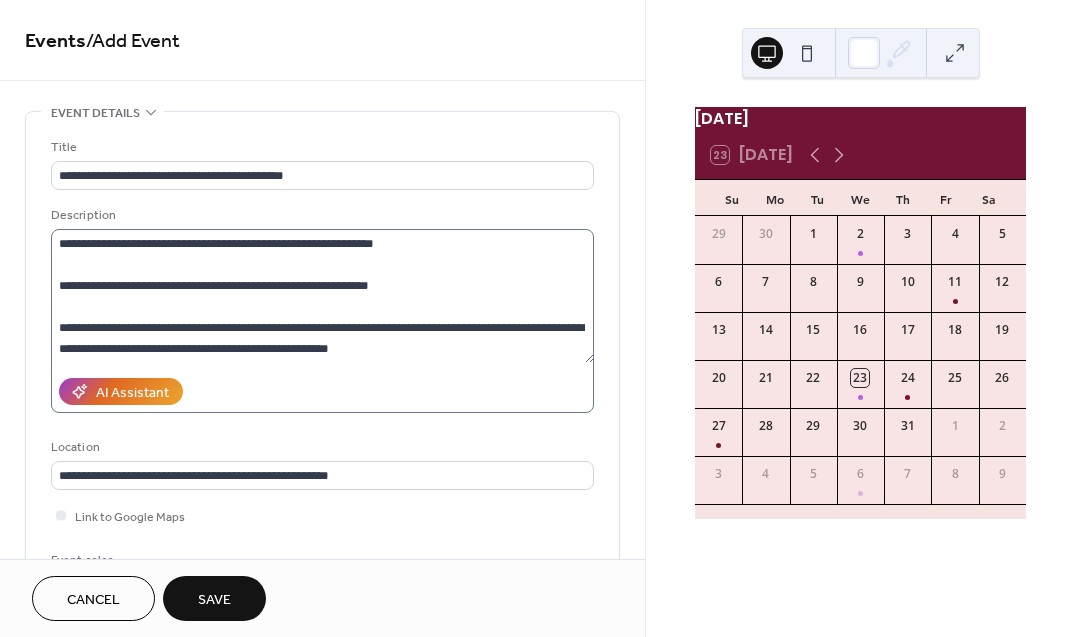 scroll, scrollTop: 0, scrollLeft: 0, axis: both 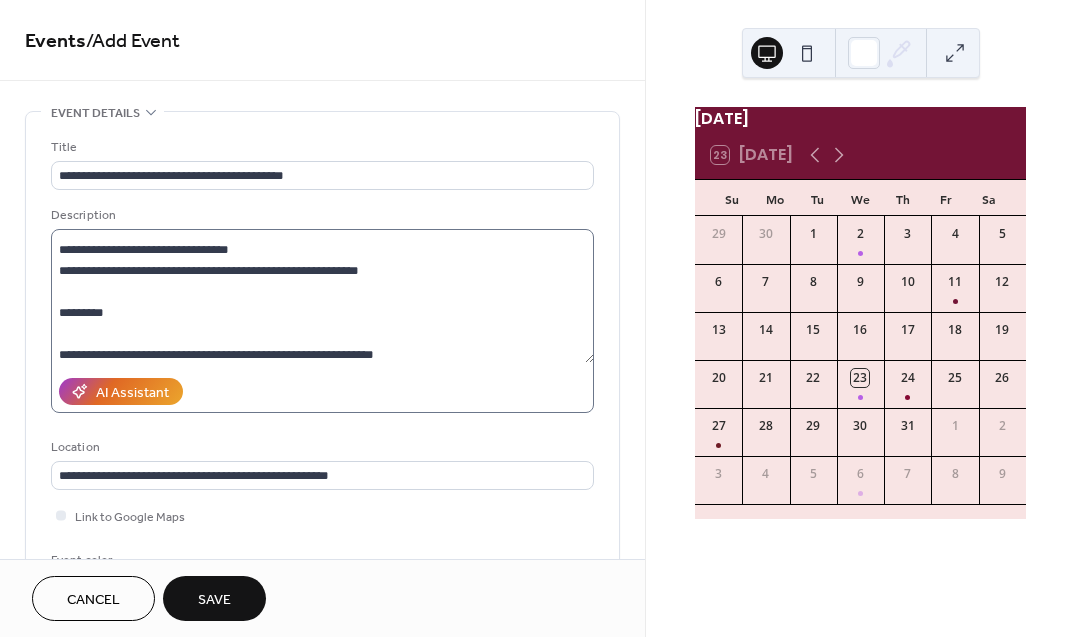 type on "*******" 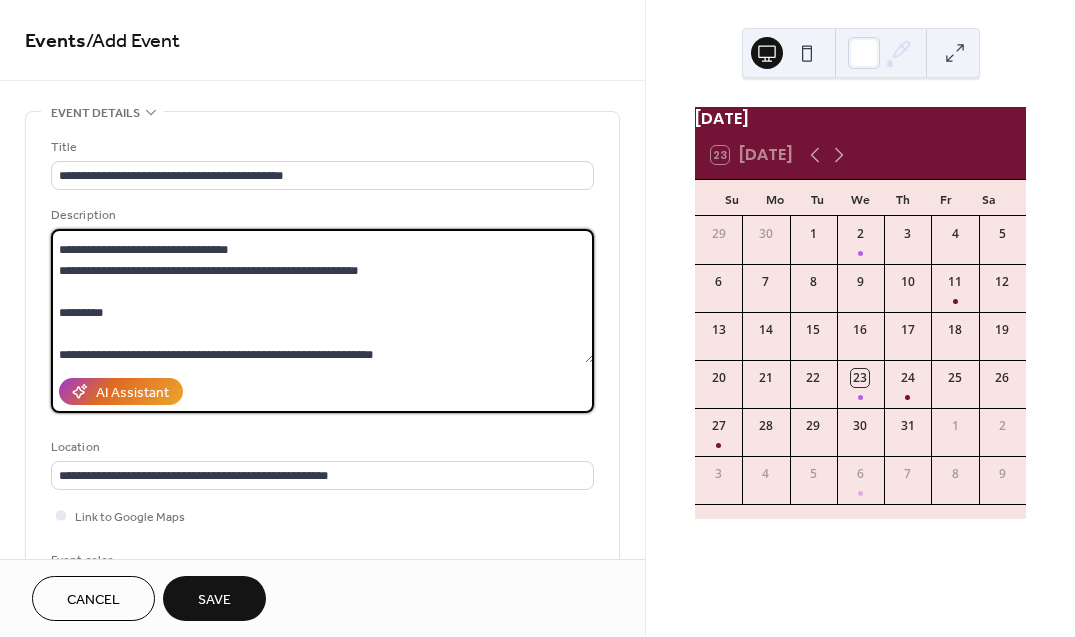 drag, startPoint x: 61, startPoint y: 270, endPoint x: 461, endPoint y: 281, distance: 400.1512 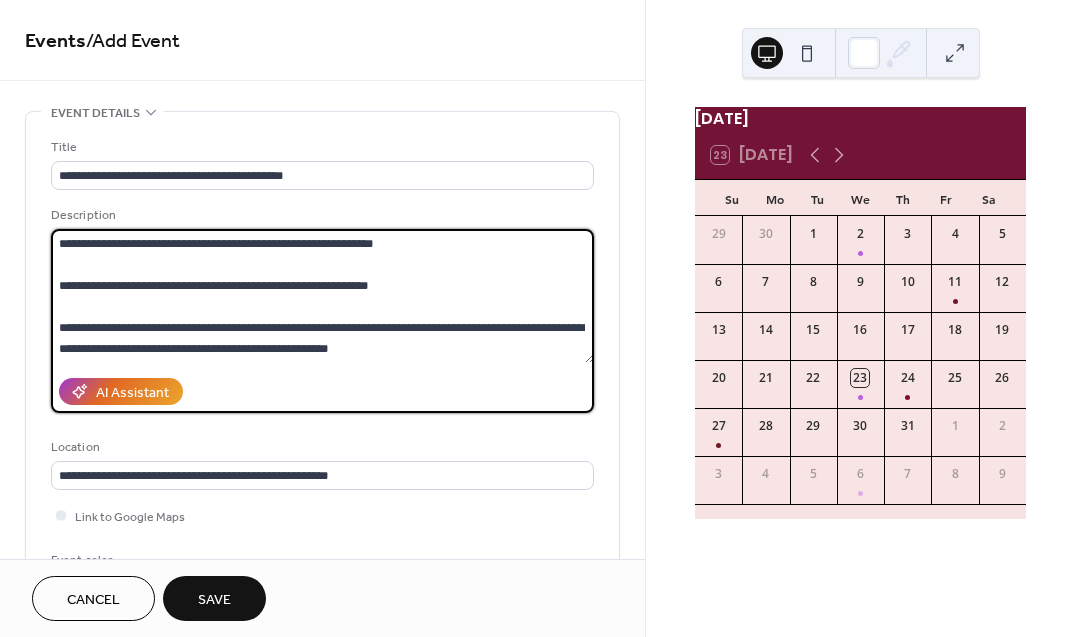 scroll, scrollTop: 819, scrollLeft: 0, axis: vertical 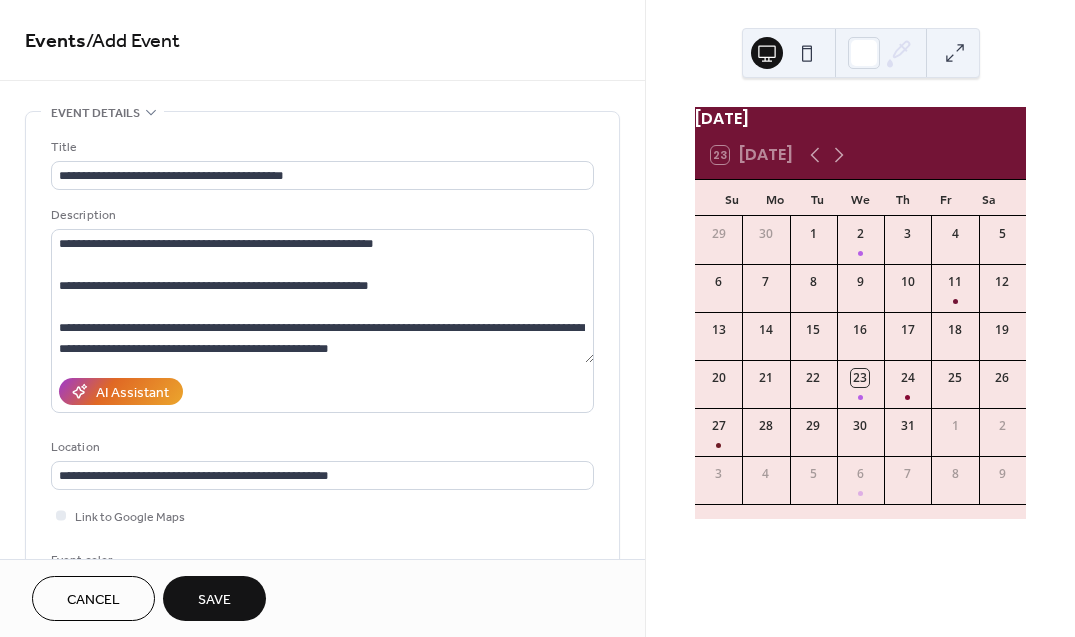 click on "Save" at bounding box center [214, 600] 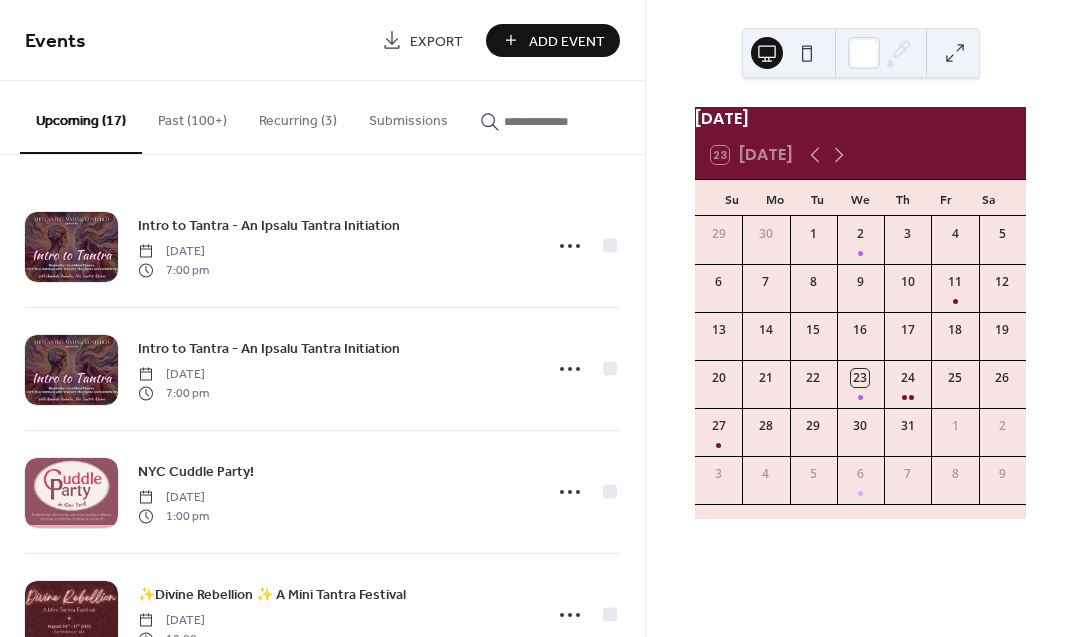 scroll, scrollTop: 0, scrollLeft: 0, axis: both 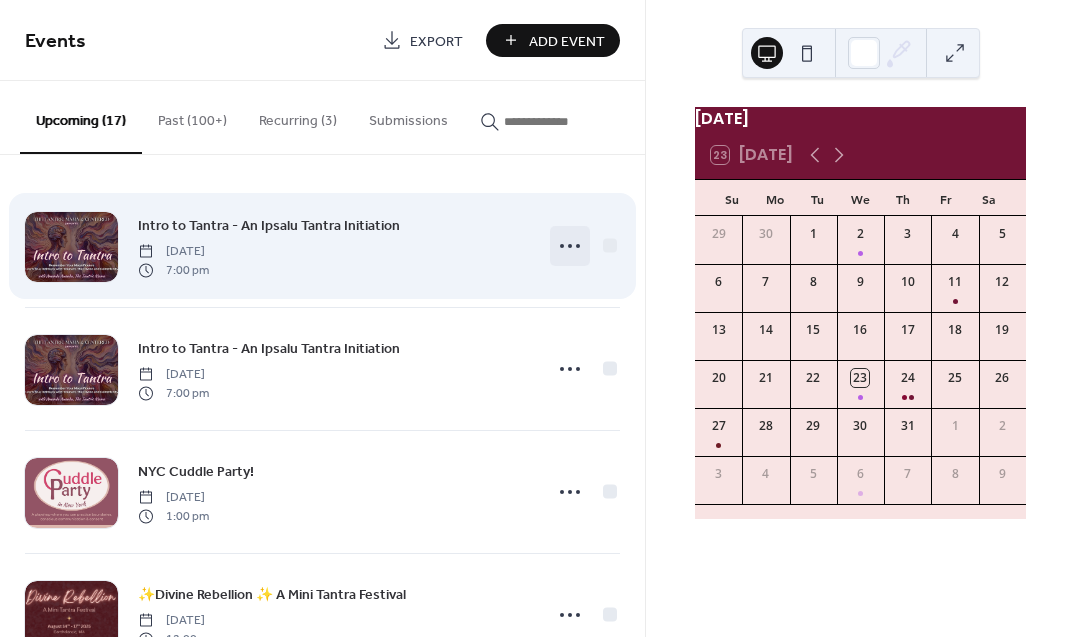 click 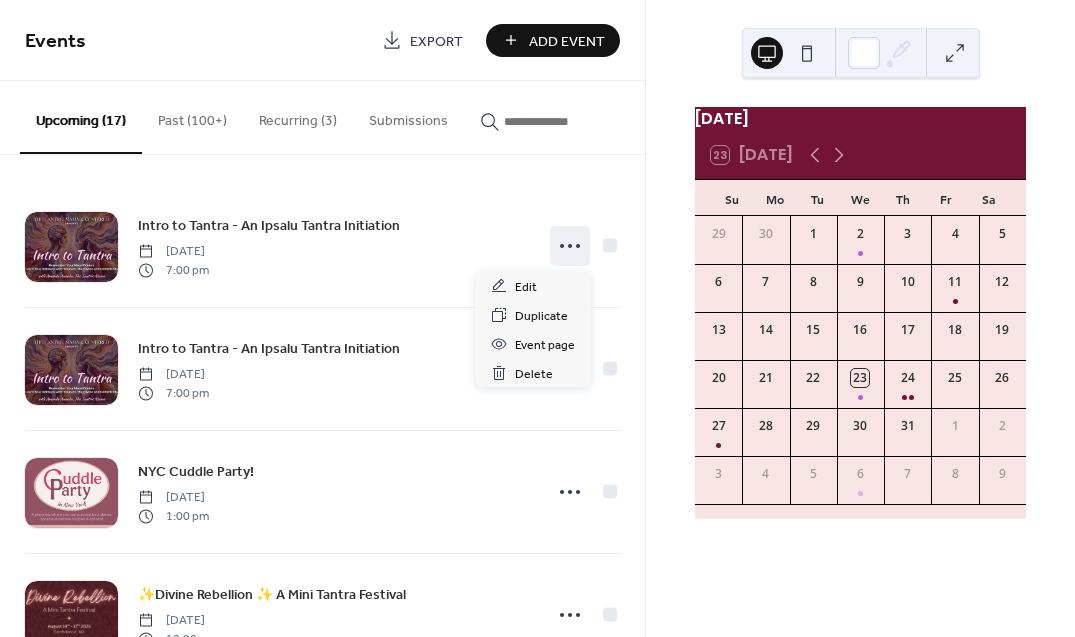 click on "July 2025 23 Today Su Mo Tu We Th Fr Sa 29 30 1 2 3 4 5 6 7 8 9 10 11 12 13 14 15 16 17 18 19 20 21 22 23 24 25 26 27 28 29 30 31 1 2 3 4 5 6 7 8 9" at bounding box center [860, 318] 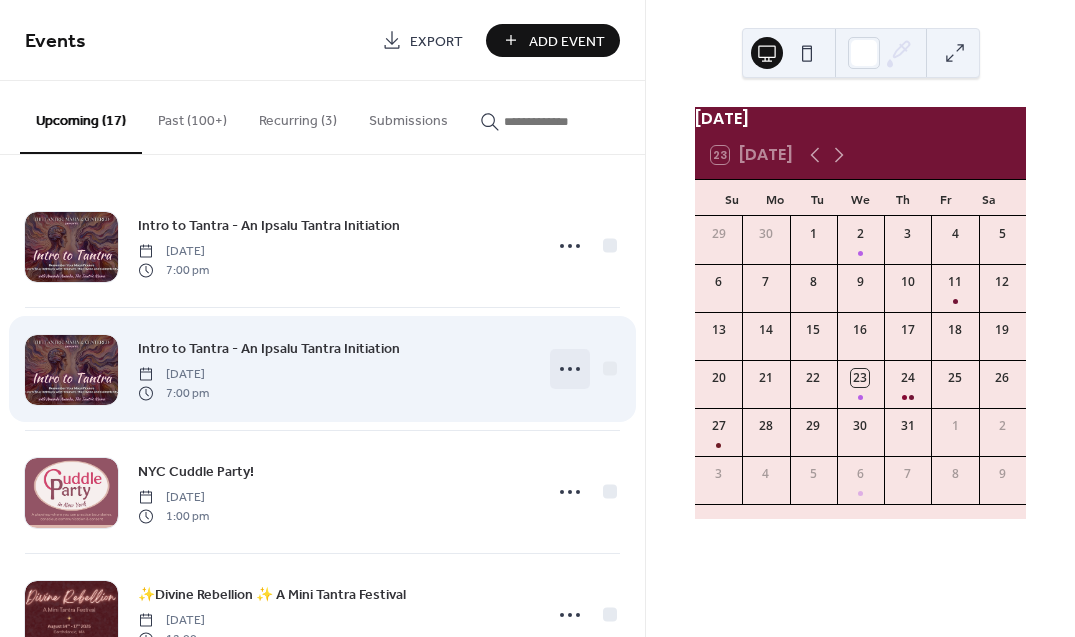 click 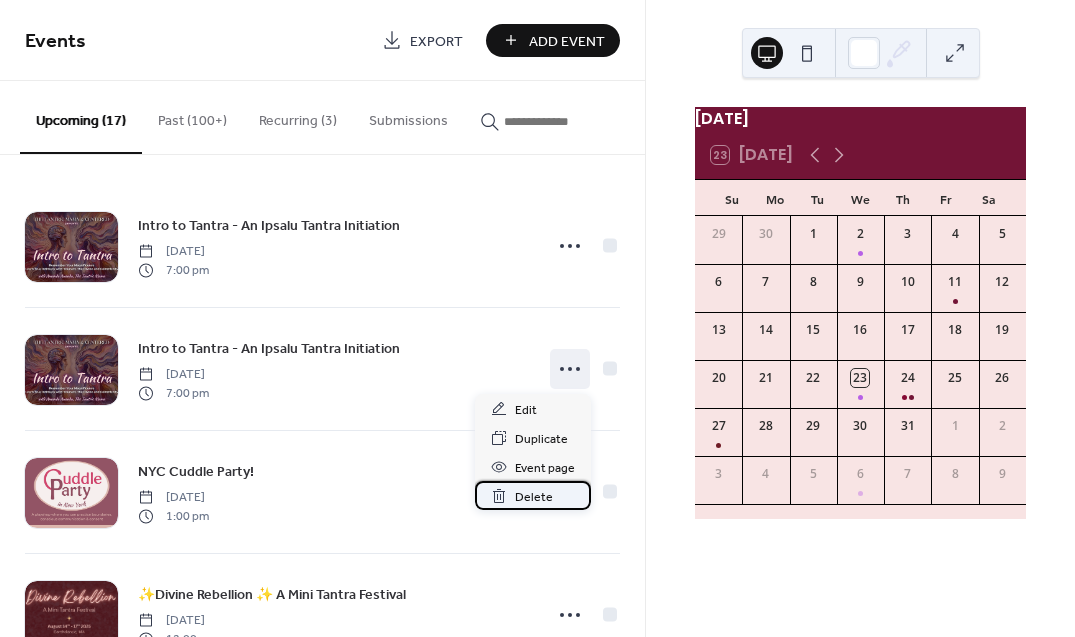 click on "Delete" at bounding box center [534, 497] 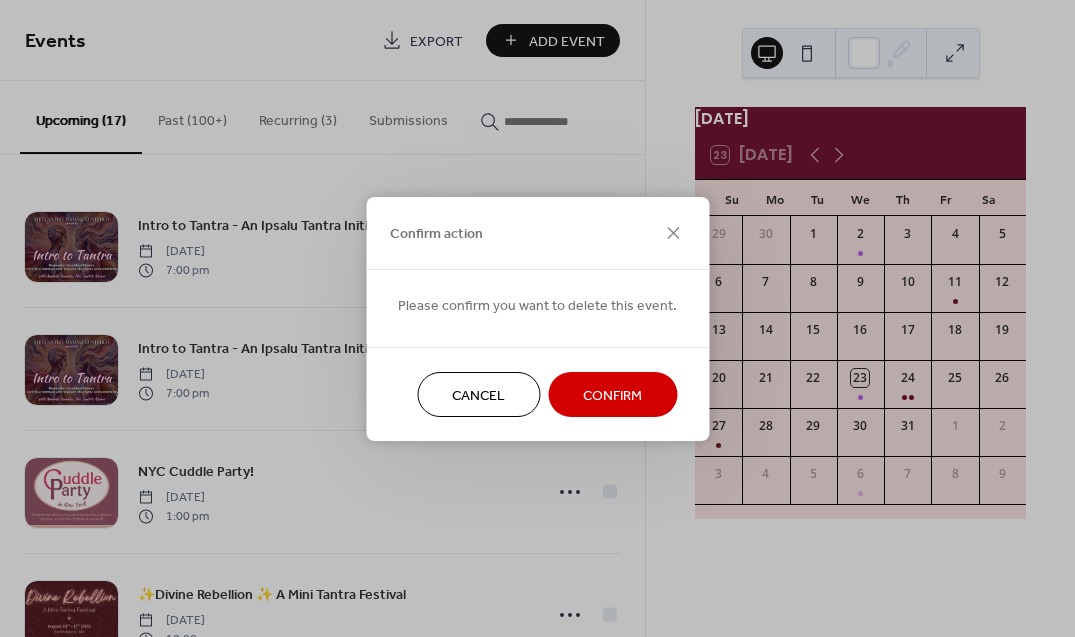 click on "Confirm" at bounding box center [612, 395] 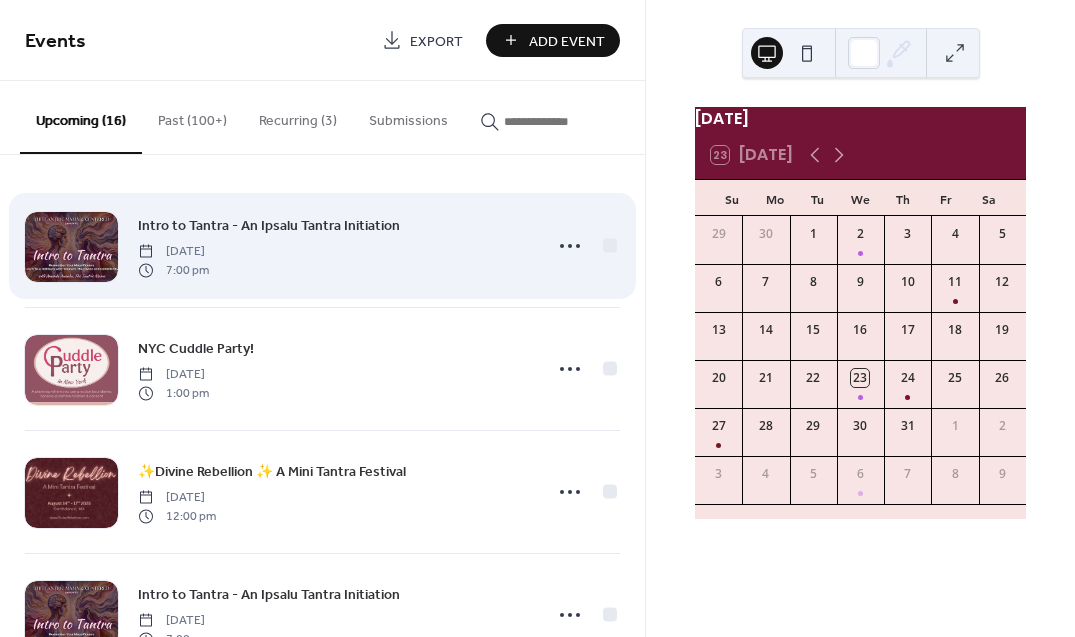 click on "Intro to Tantra - An Ipsalu Tantra Initiation" at bounding box center [269, 226] 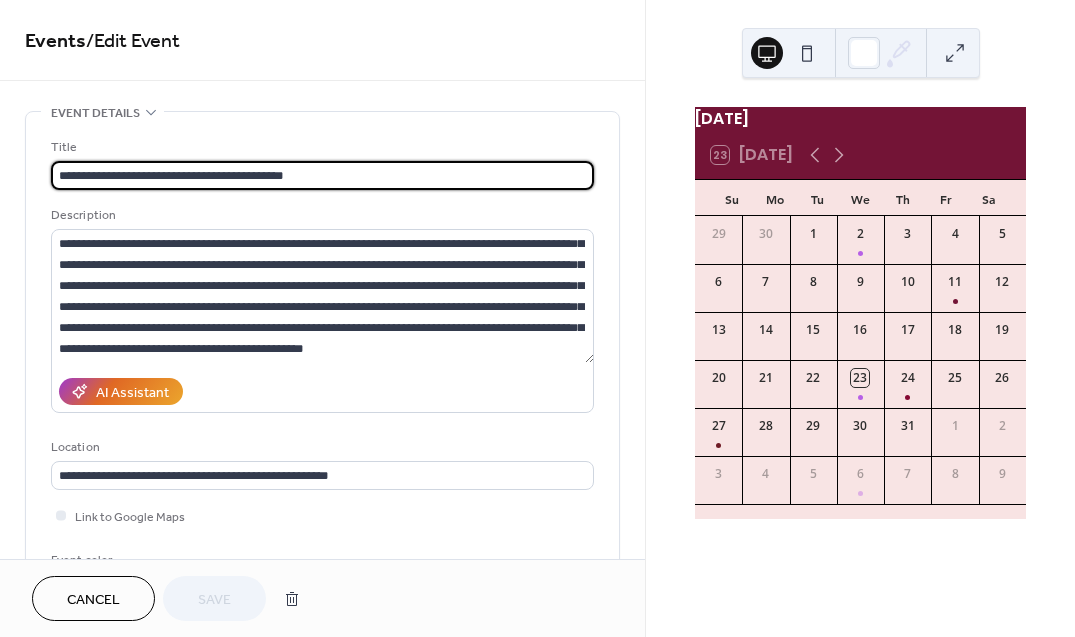 scroll, scrollTop: 525, scrollLeft: 0, axis: vertical 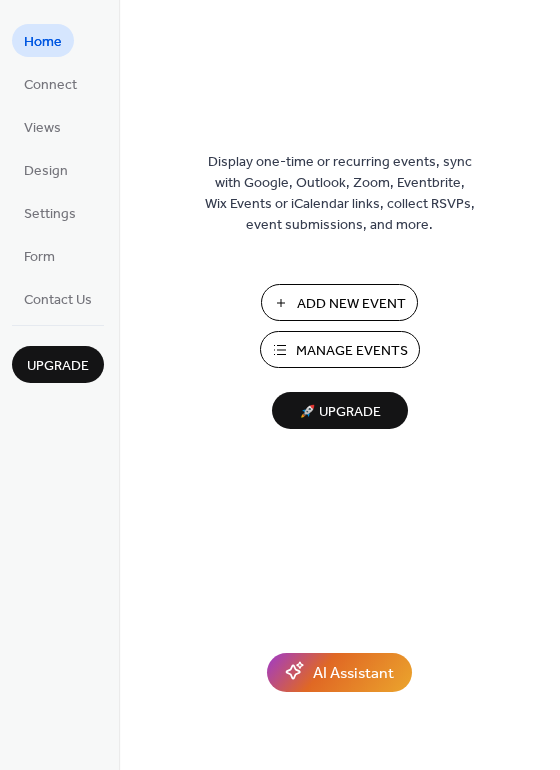 click on "Manage Events" at bounding box center (352, 351) 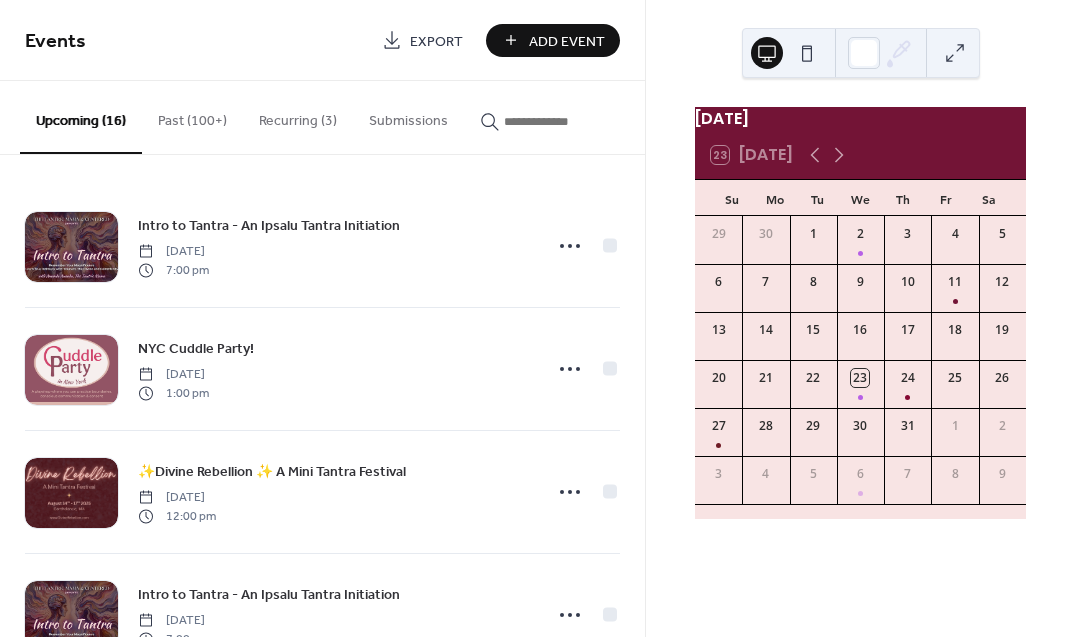 scroll, scrollTop: 0, scrollLeft: 0, axis: both 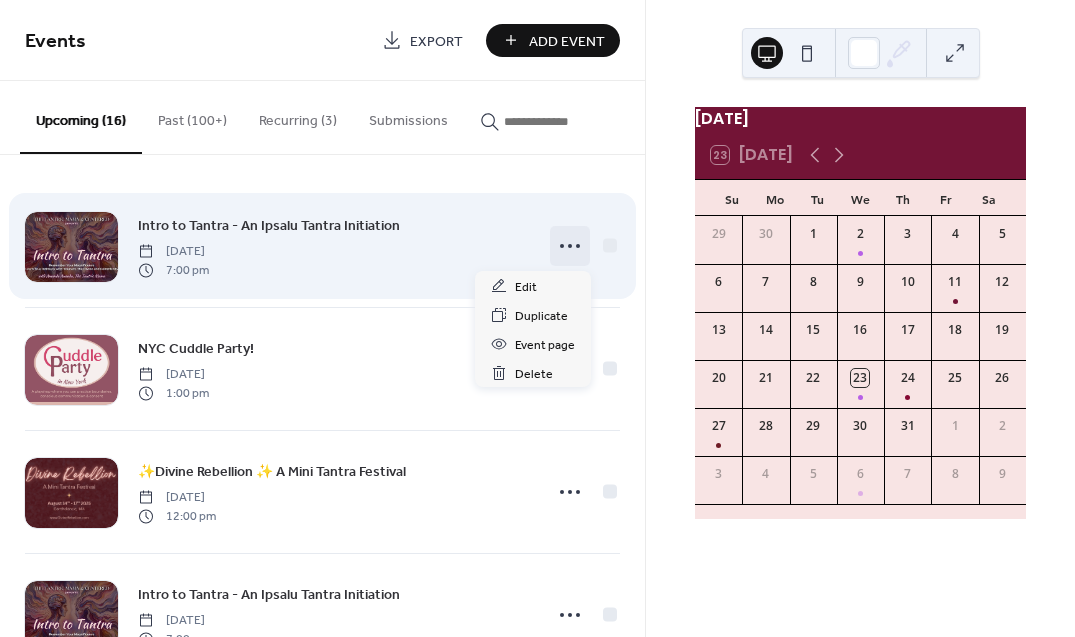click 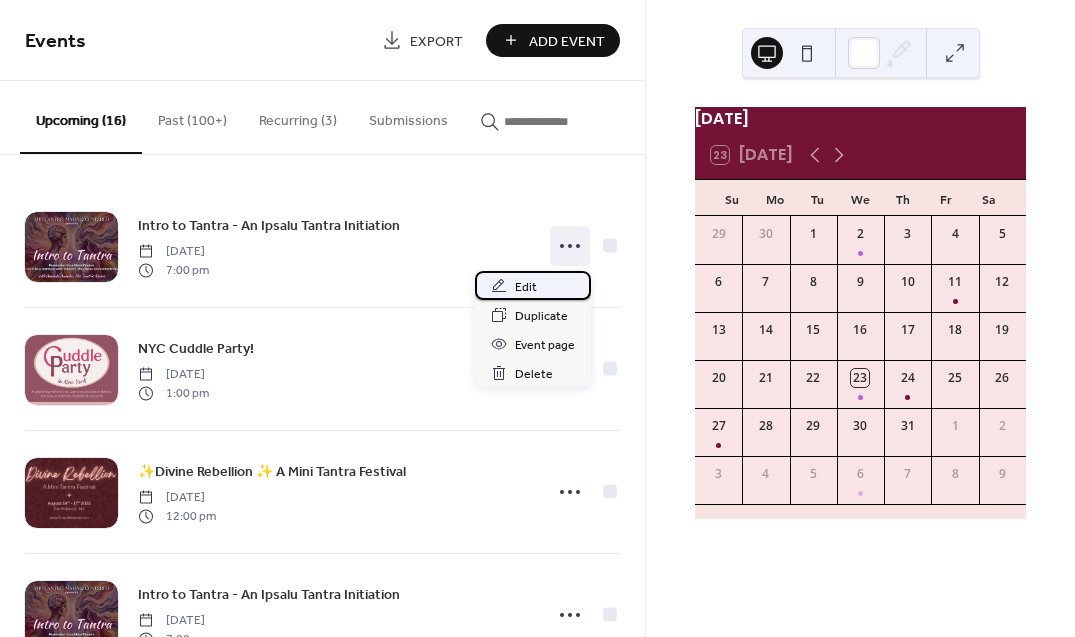 click on "Edit" at bounding box center (526, 287) 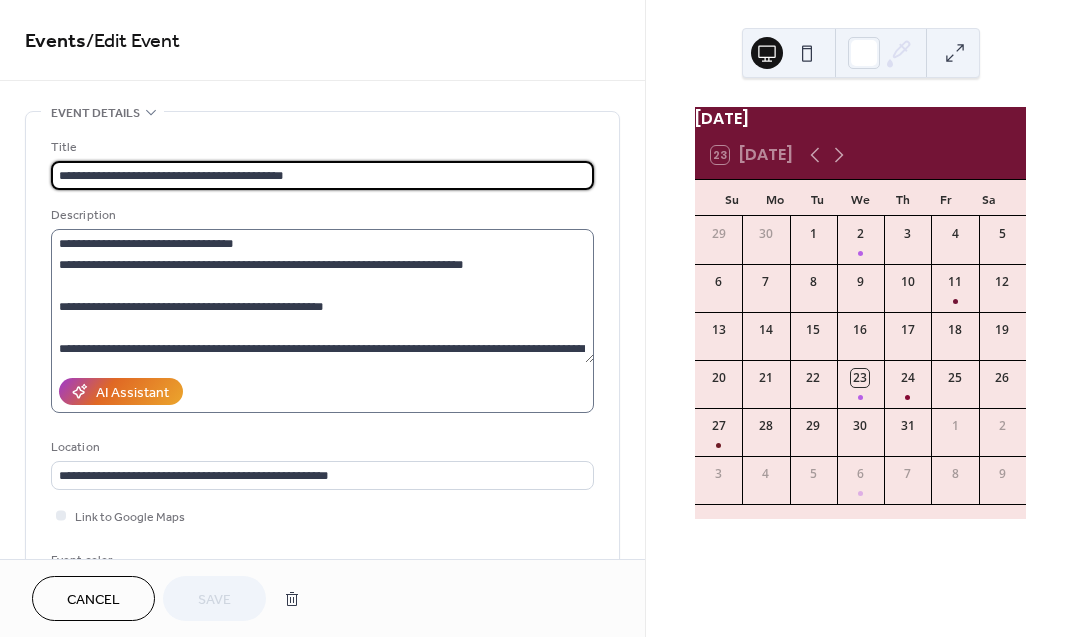scroll, scrollTop: 163, scrollLeft: 0, axis: vertical 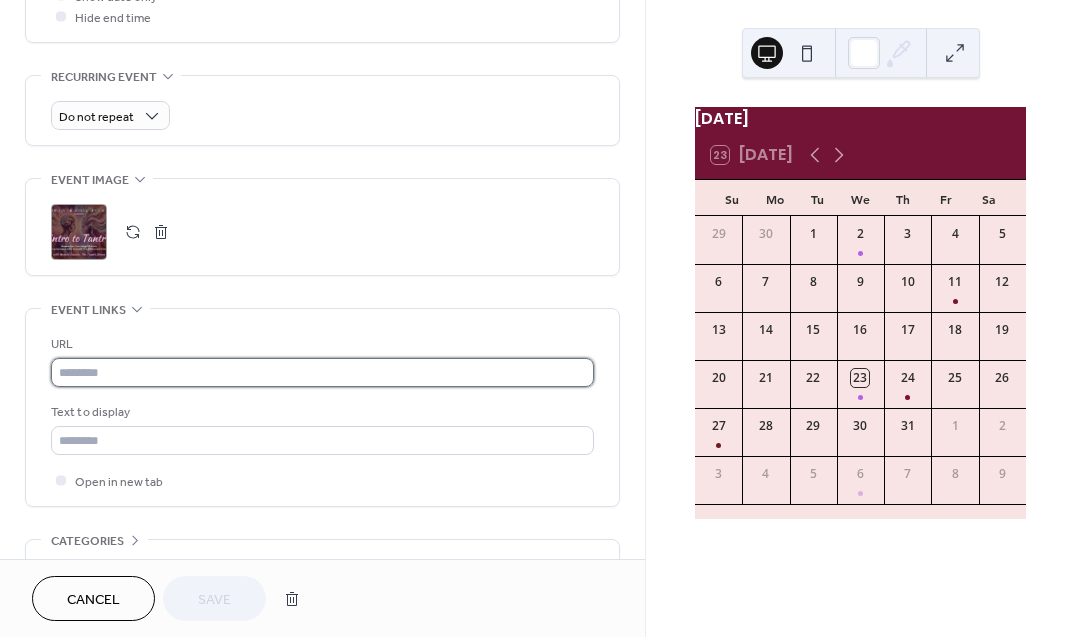 click at bounding box center (322, 372) 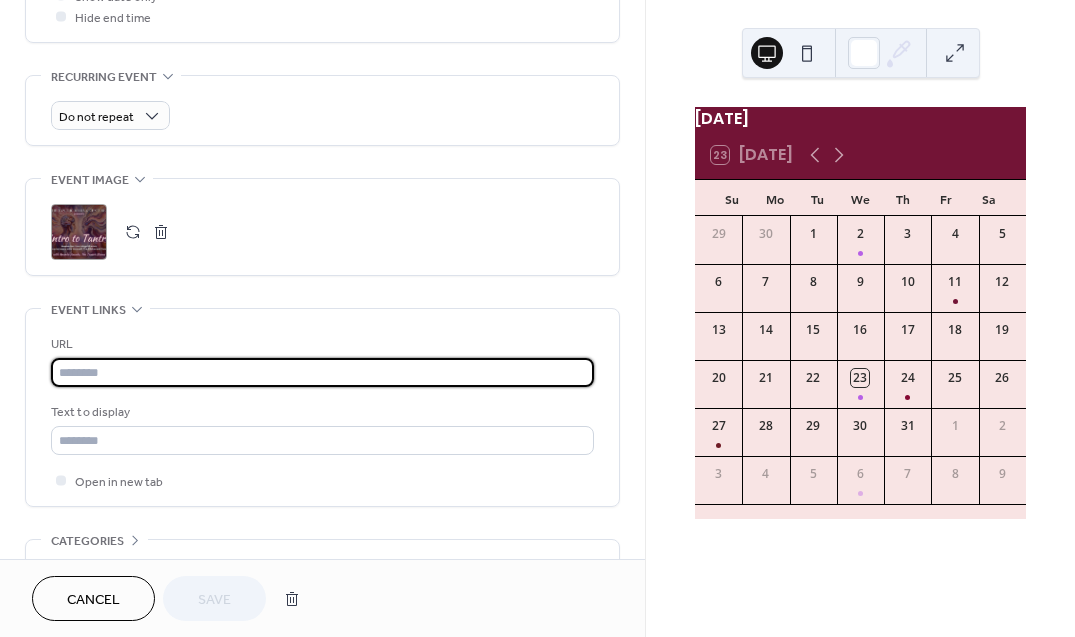 paste on "**********" 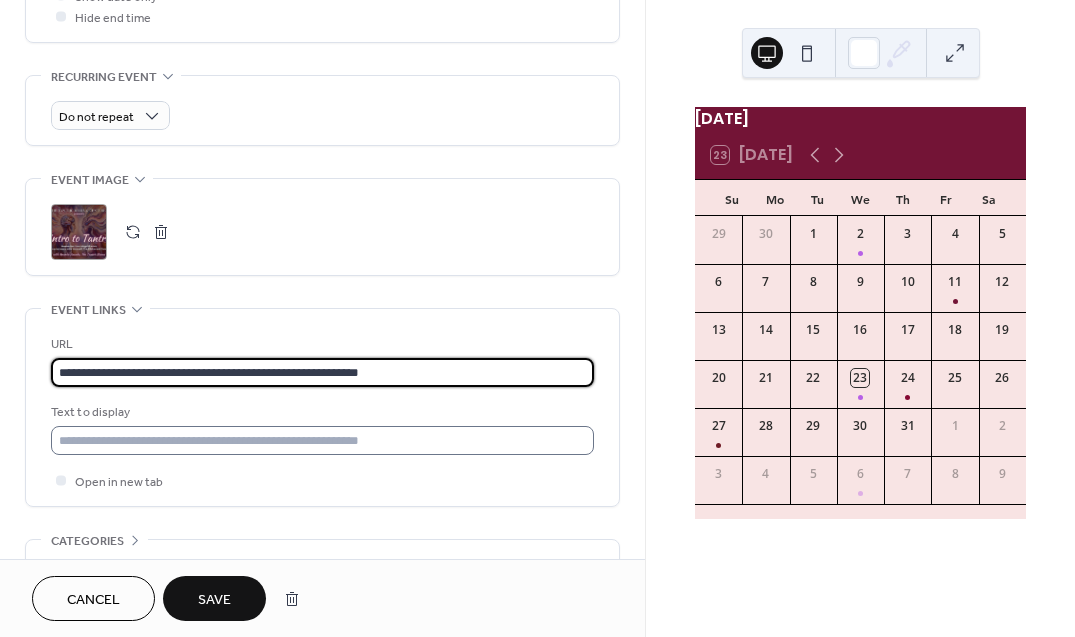 type on "**********" 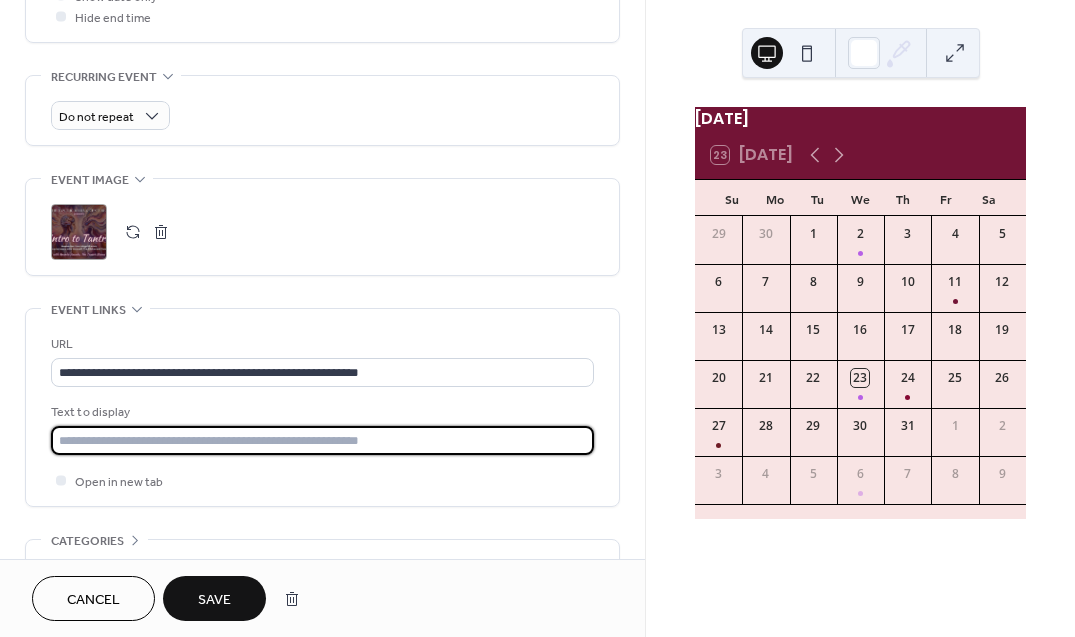 click at bounding box center [322, 440] 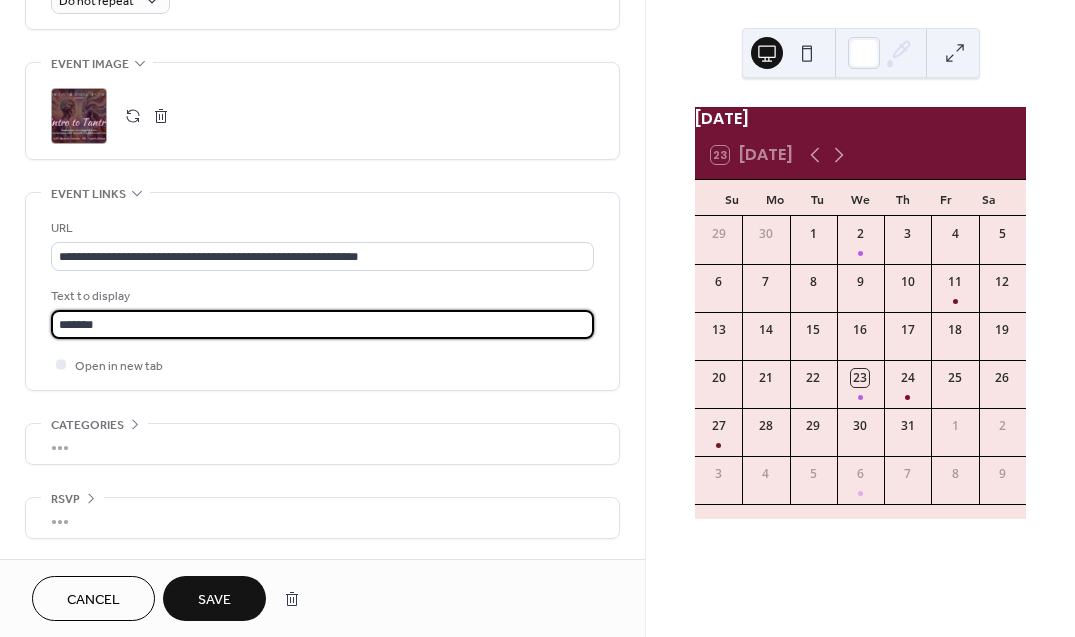 scroll, scrollTop: 946, scrollLeft: 0, axis: vertical 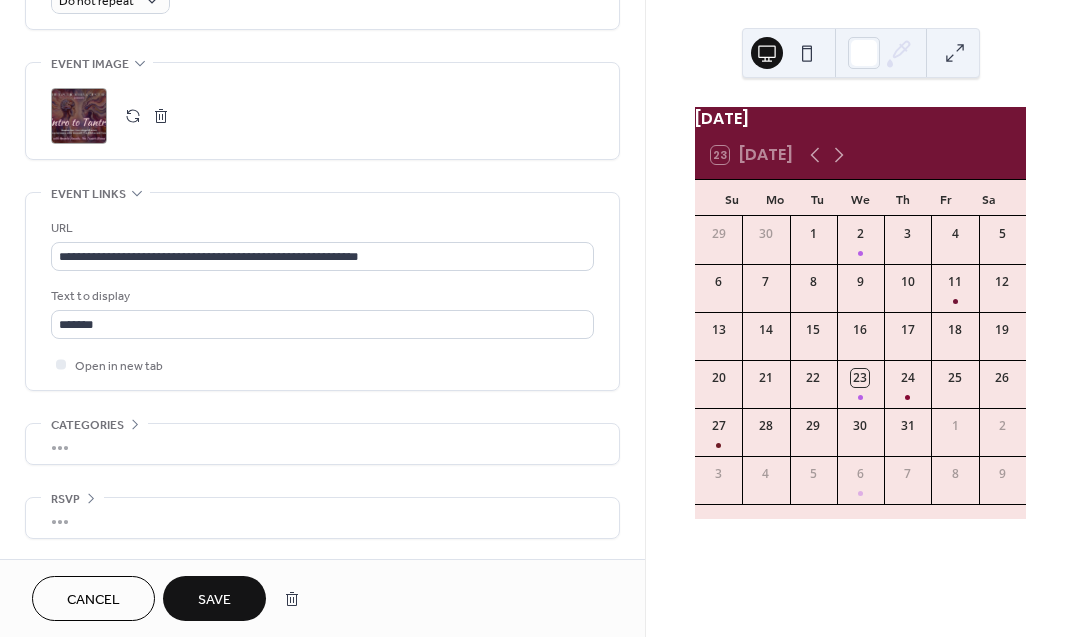 click on "Save" at bounding box center (214, 600) 